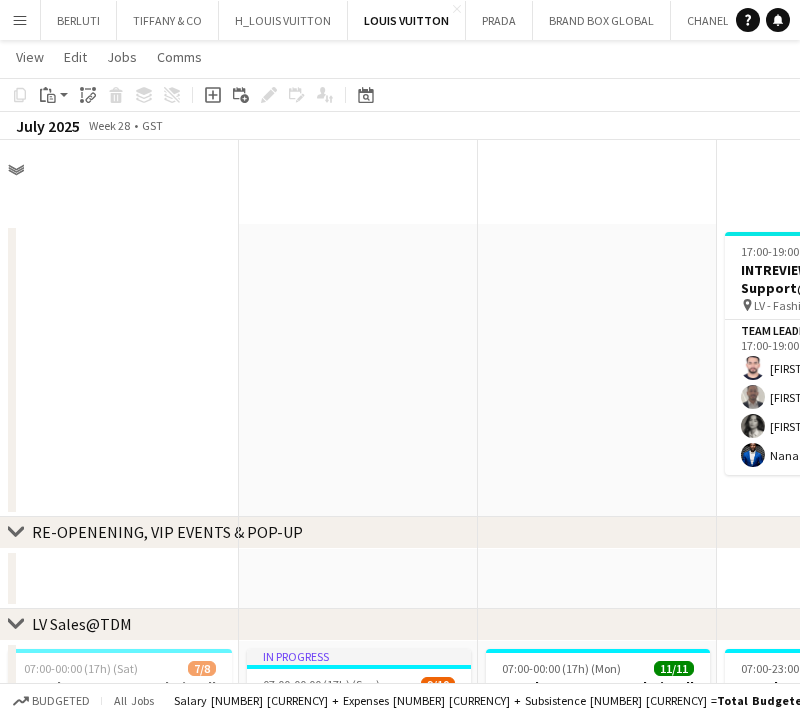 scroll, scrollTop: 627, scrollLeft: 0, axis: vertical 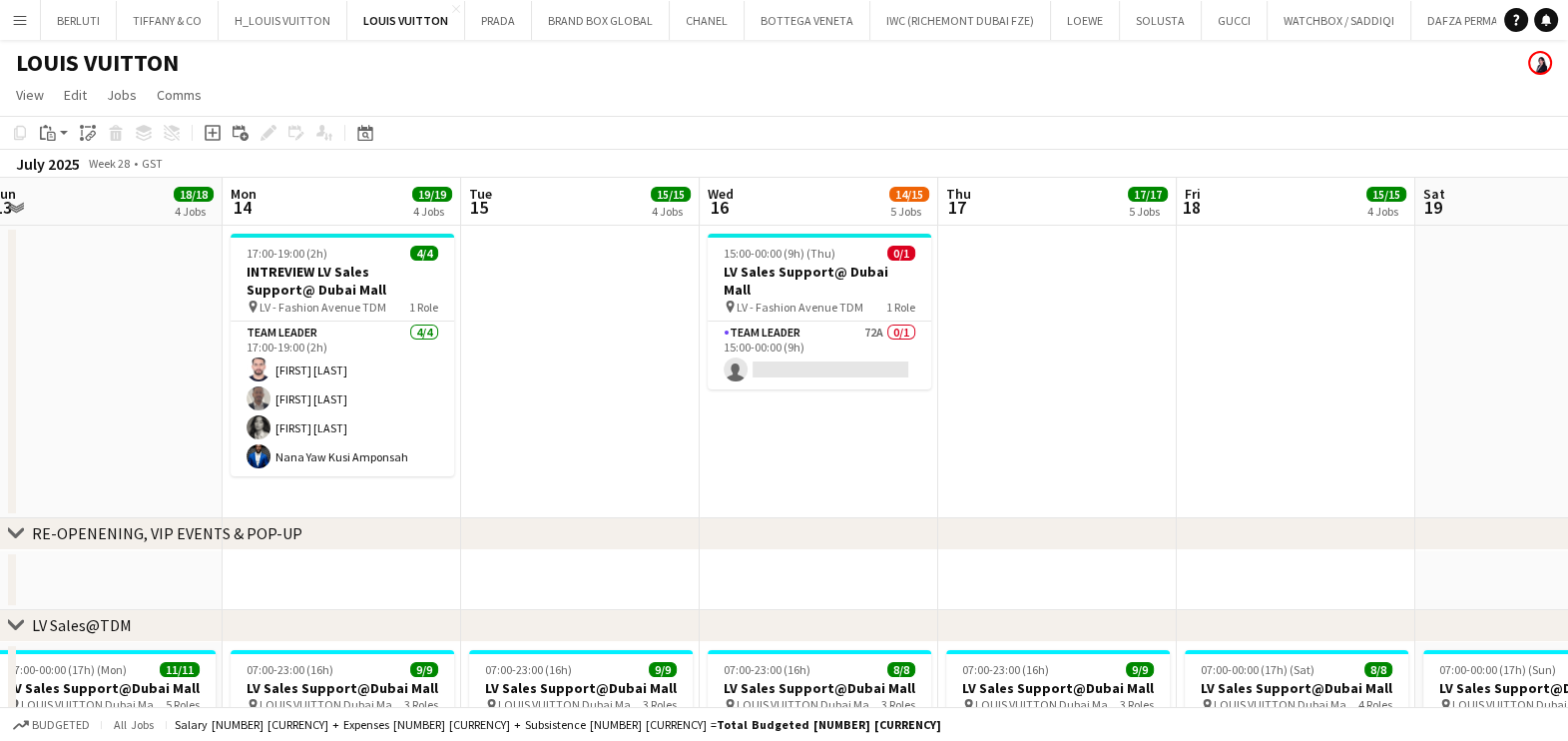 click on "Menu" at bounding box center (20, 20) 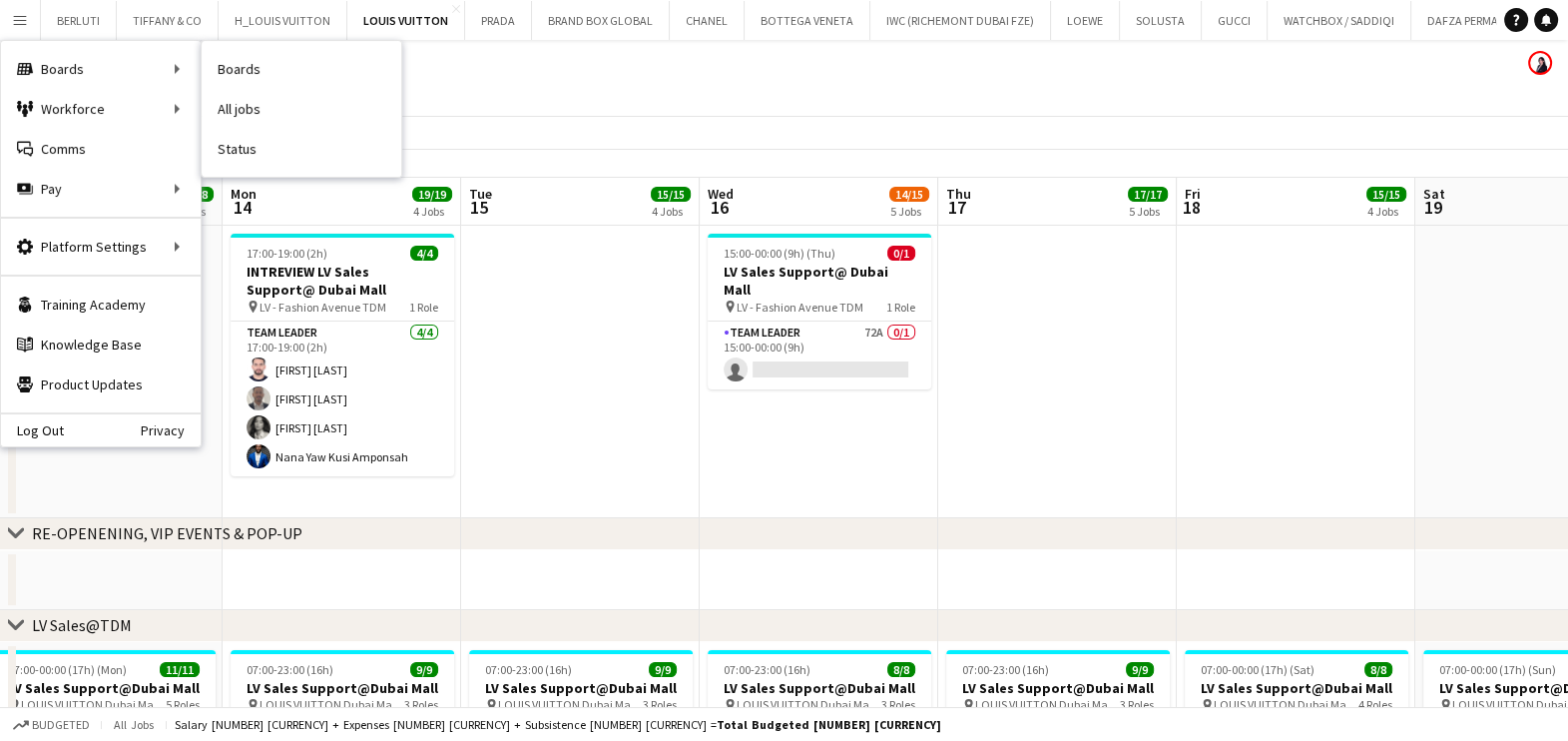 drag, startPoint x: 245, startPoint y: 168, endPoint x: 292, endPoint y: 168, distance: 47 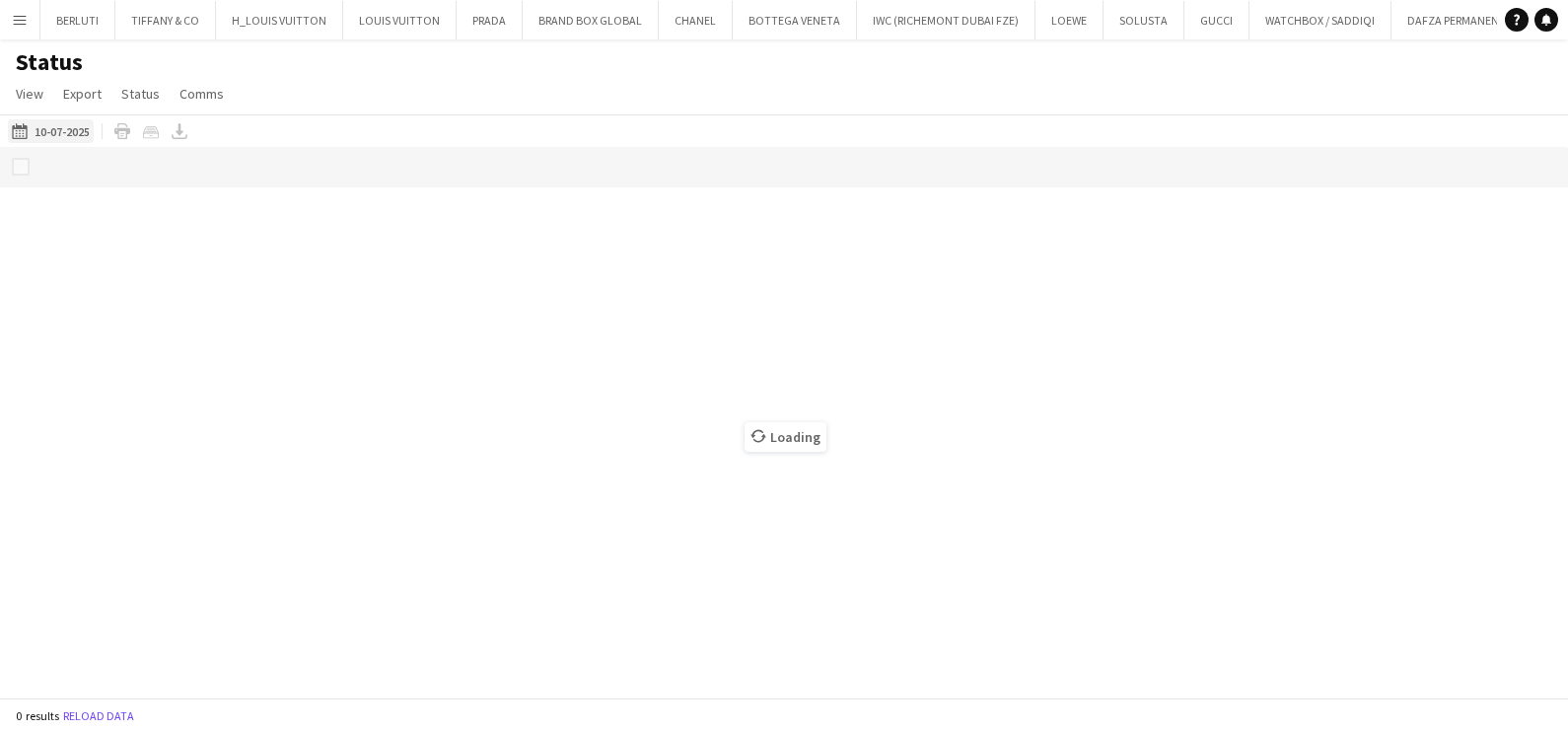 click on "12-07-2025 to 18-07-2025
10-07-2025" 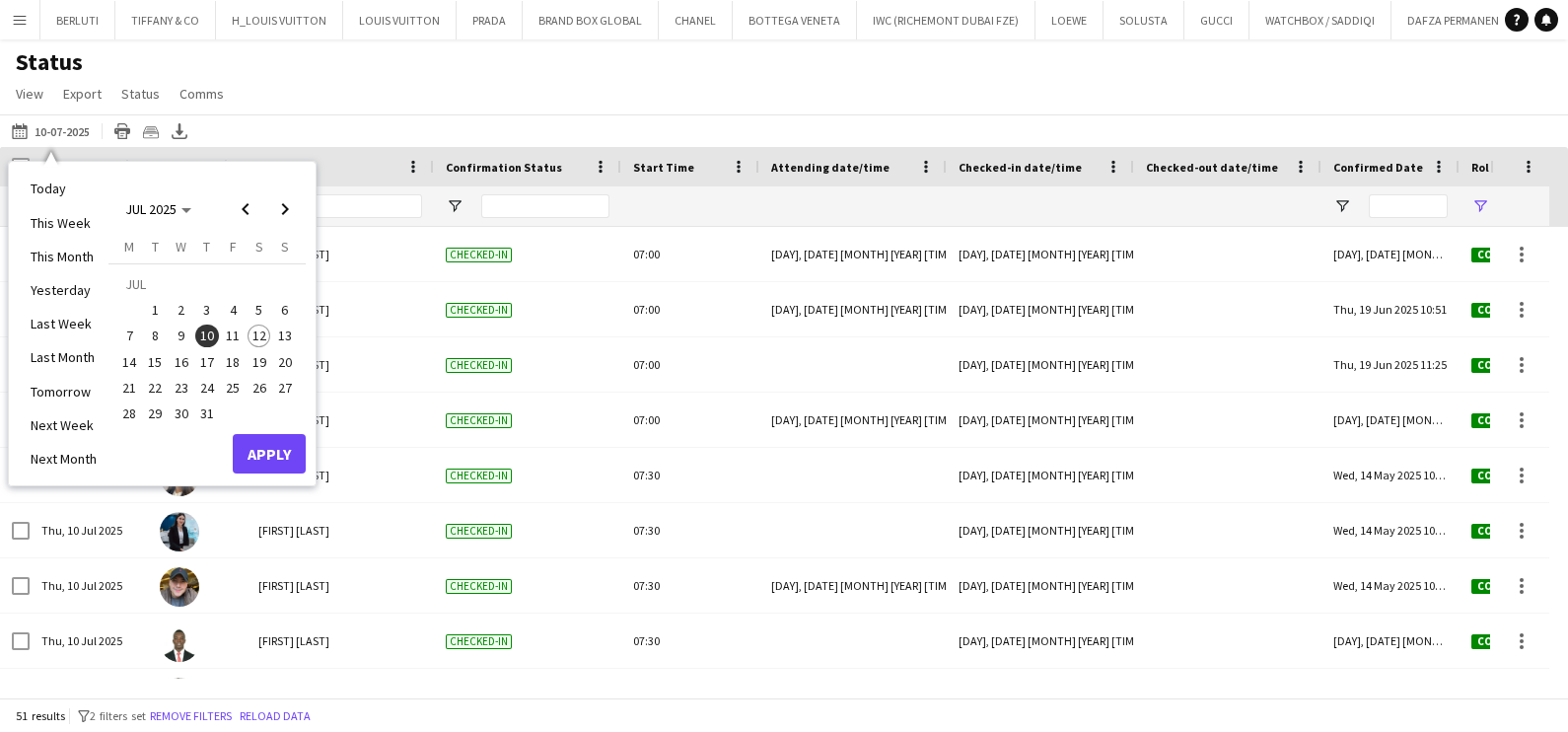 click on "7   8   9   10   11   12   13" at bounding box center (207, 335) 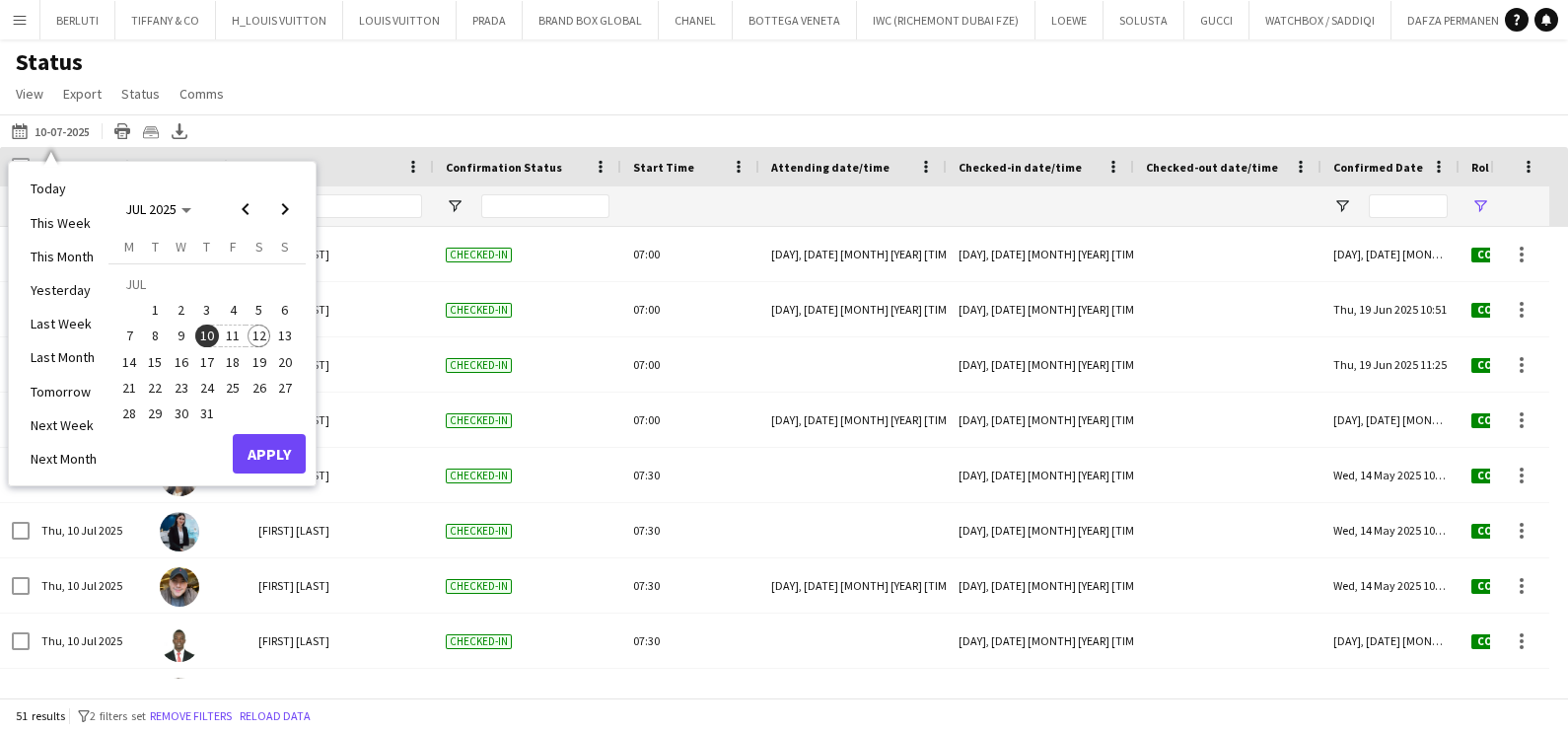drag, startPoint x: 256, startPoint y: 323, endPoint x: 253, endPoint y: 335, distance: 12.369317 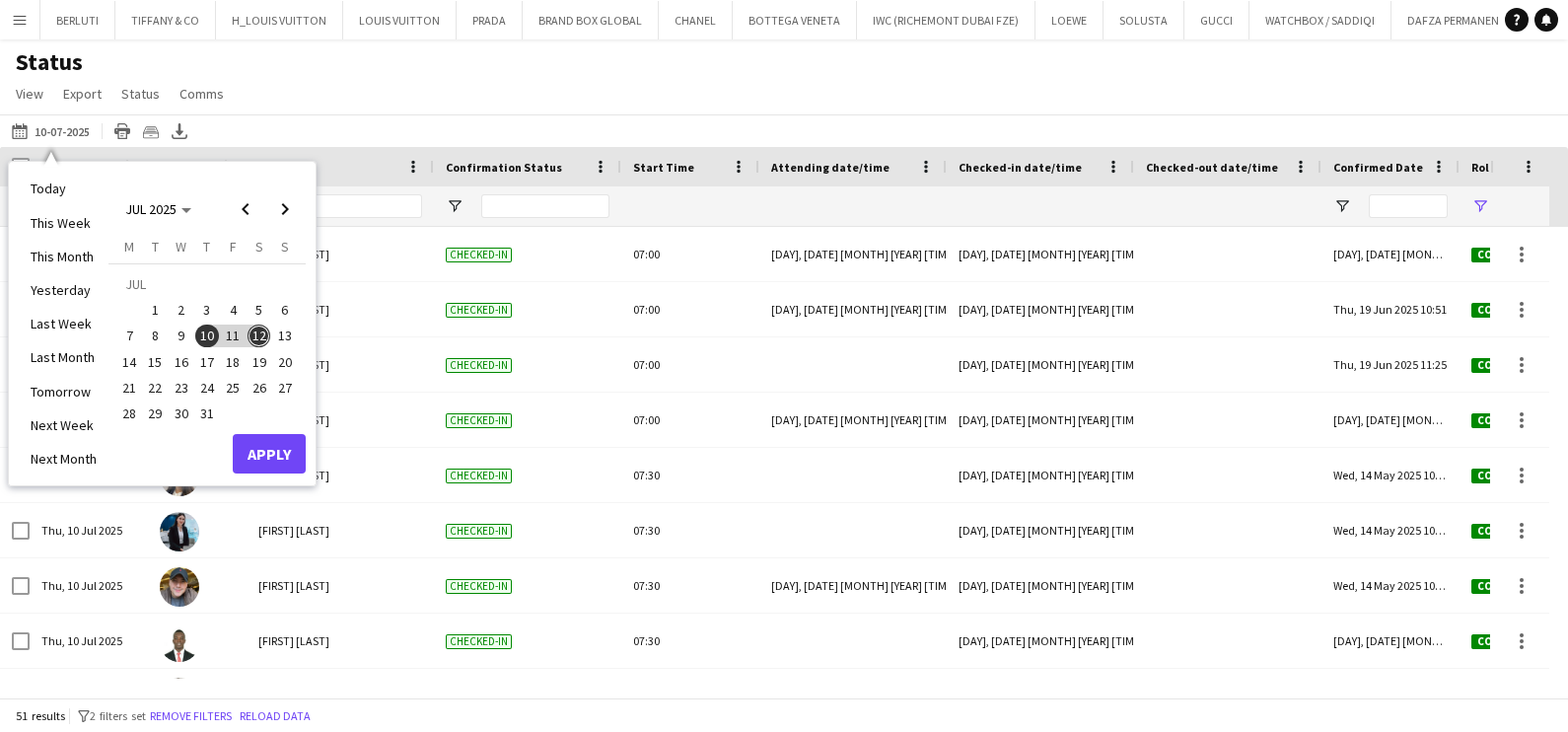 click on "12" at bounding box center [259, 336] 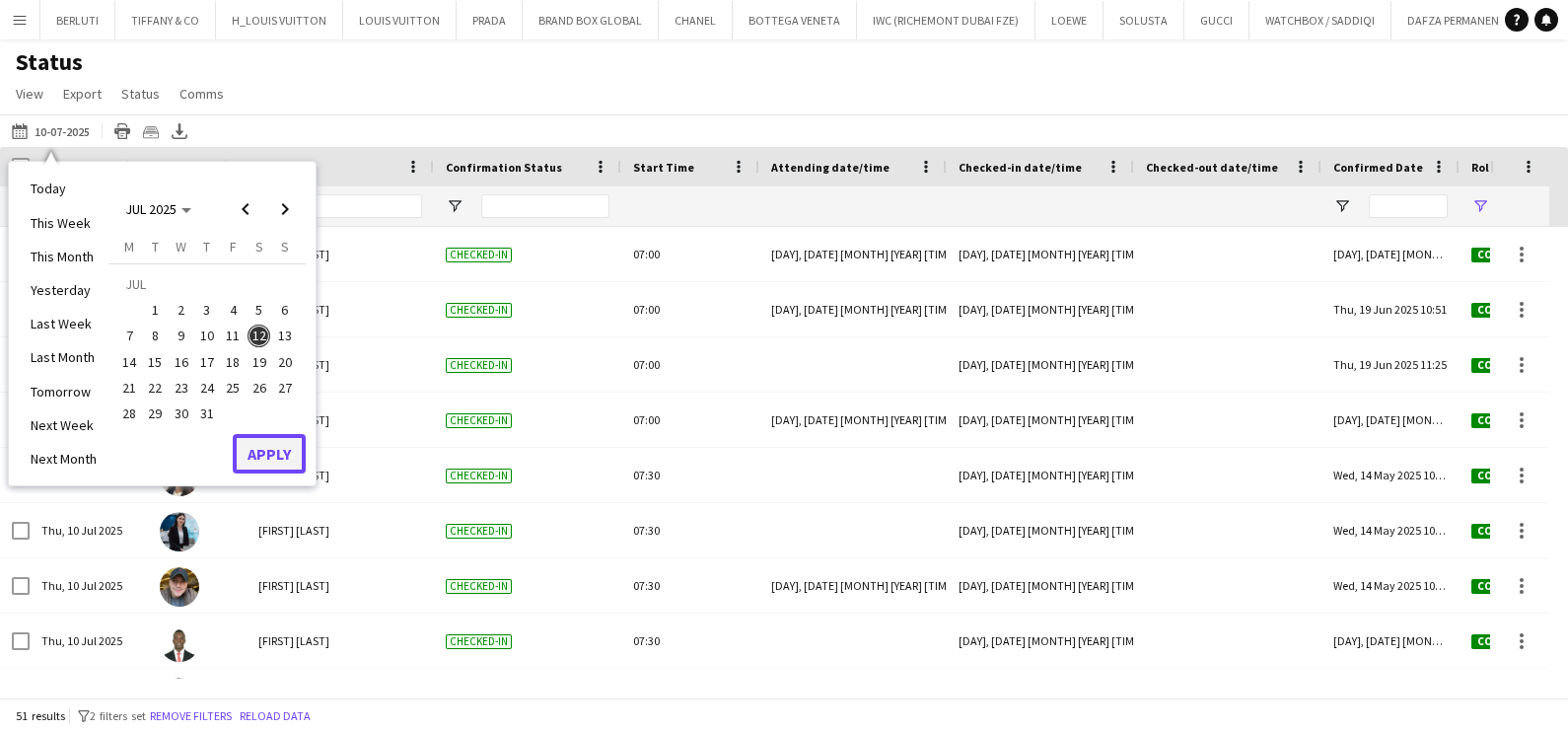 click on "Apply" at bounding box center [269, 454] 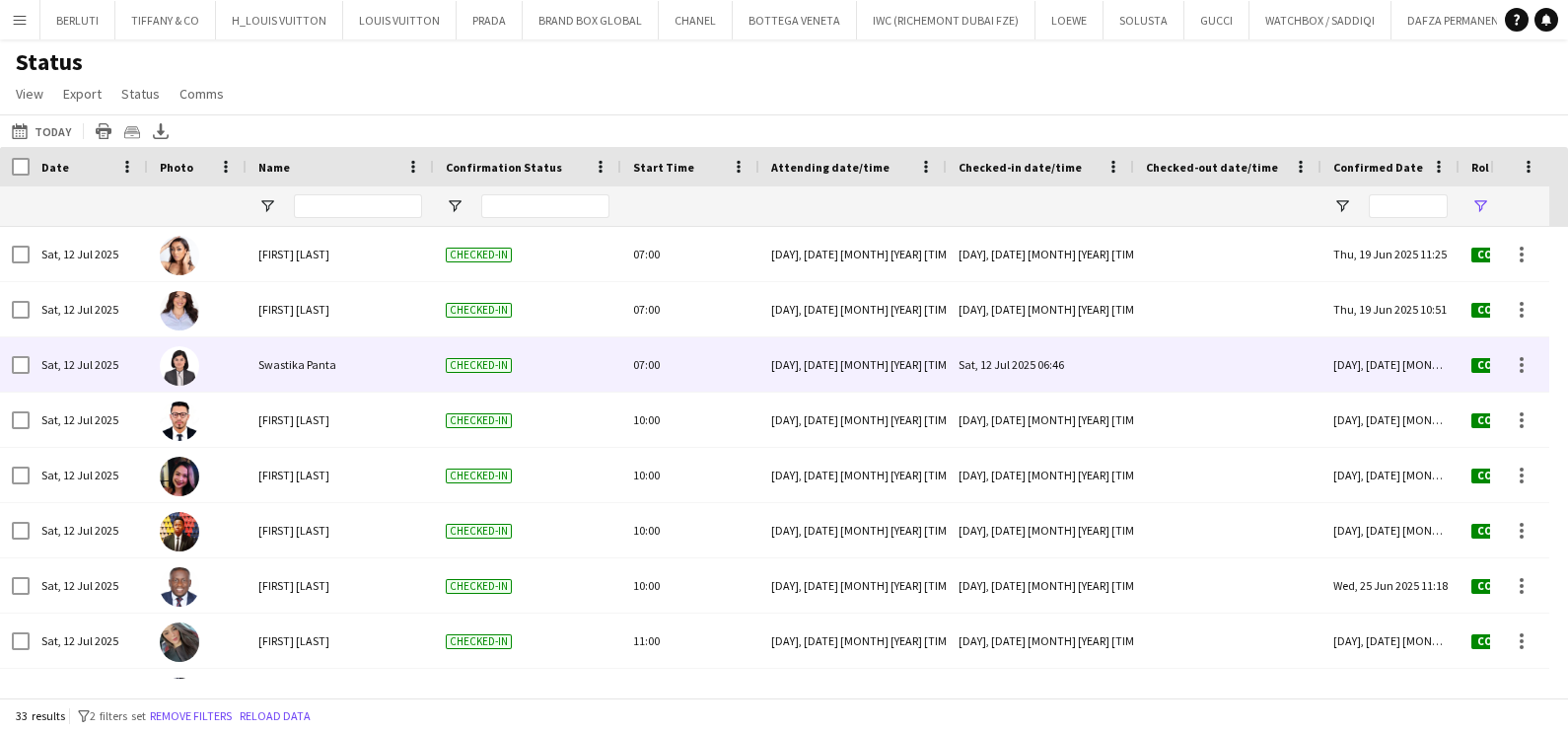 scroll, scrollTop: 492, scrollLeft: 0, axis: vertical 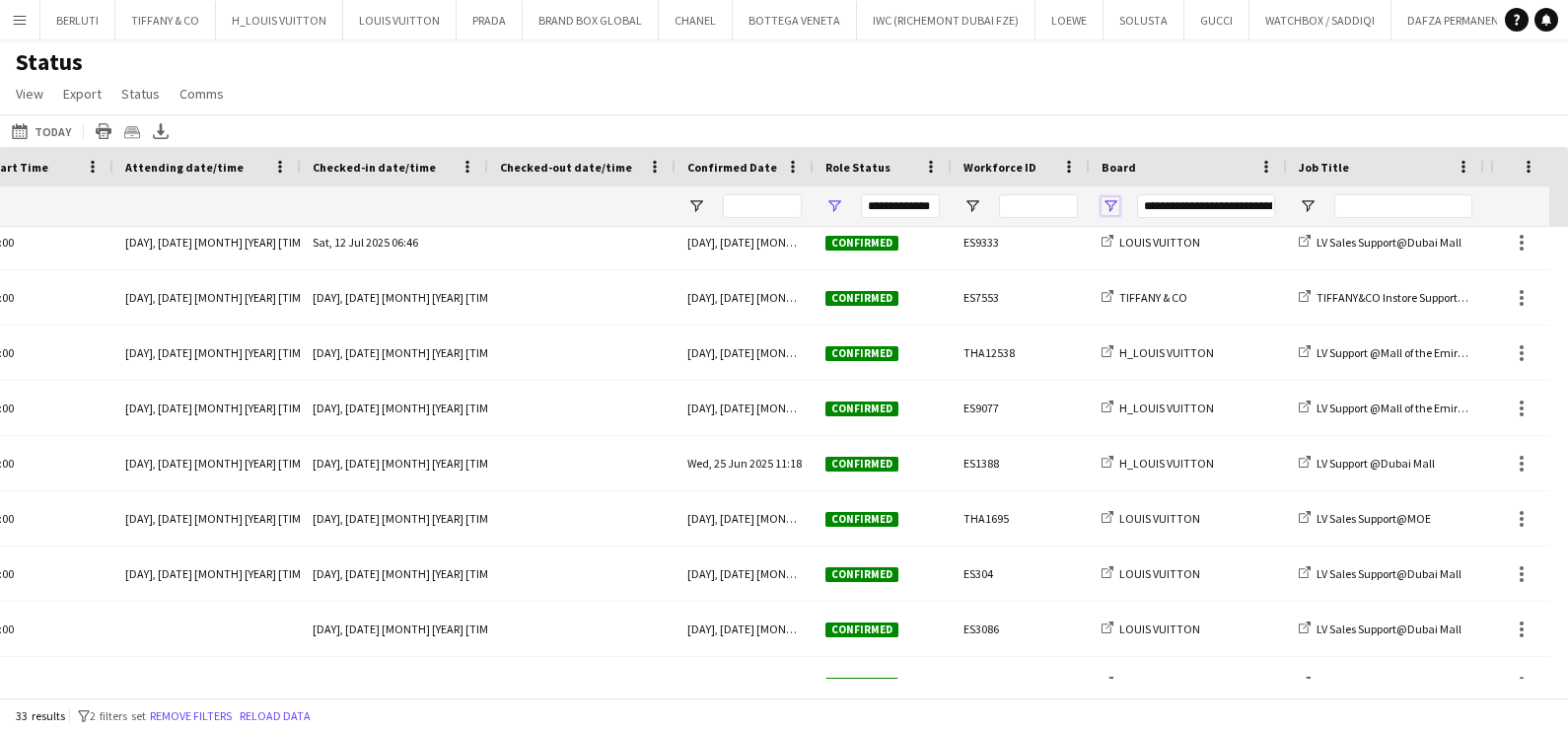 click at bounding box center (1110, 206) 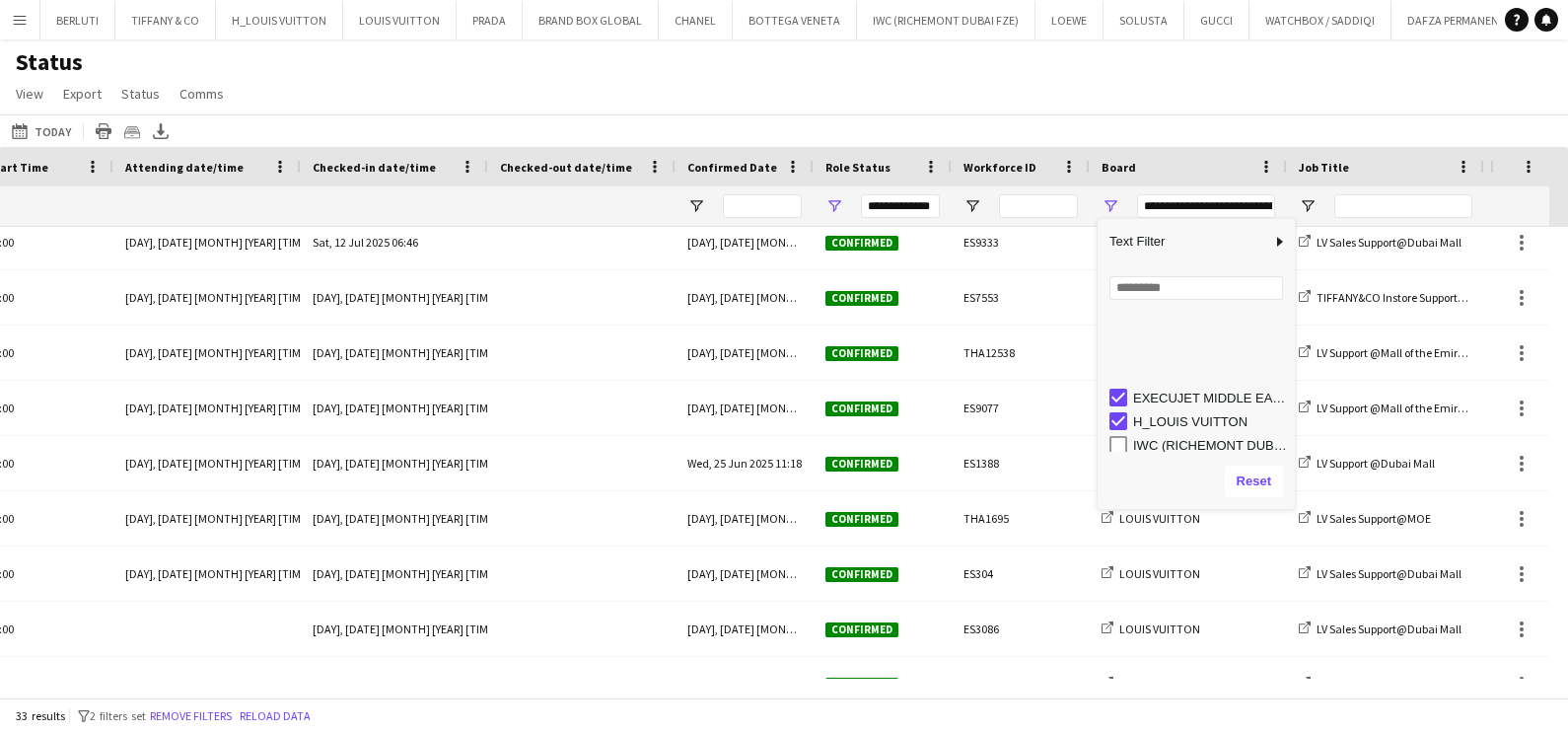 scroll, scrollTop: 122, scrollLeft: 0, axis: vertical 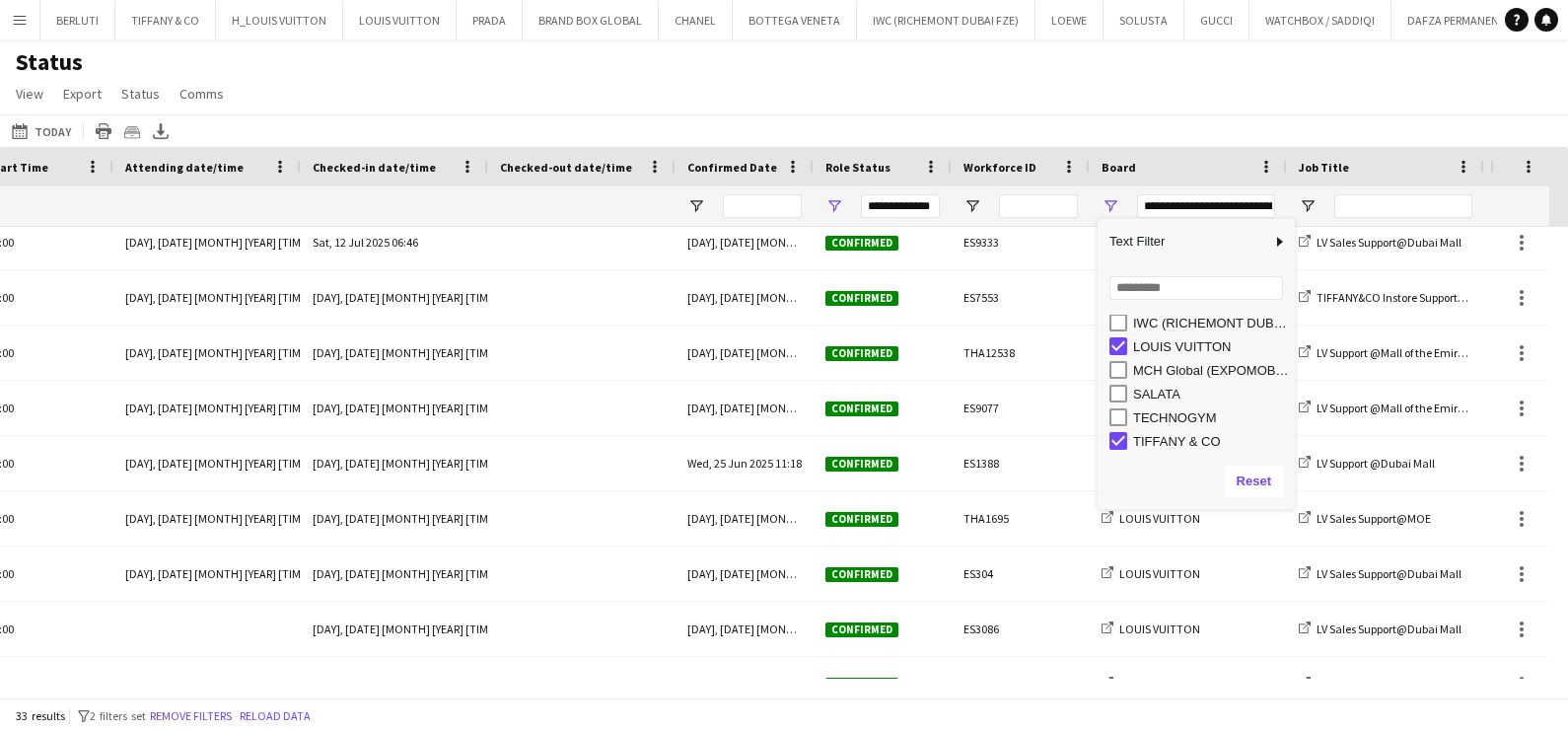 click at bounding box center [1292, 364] 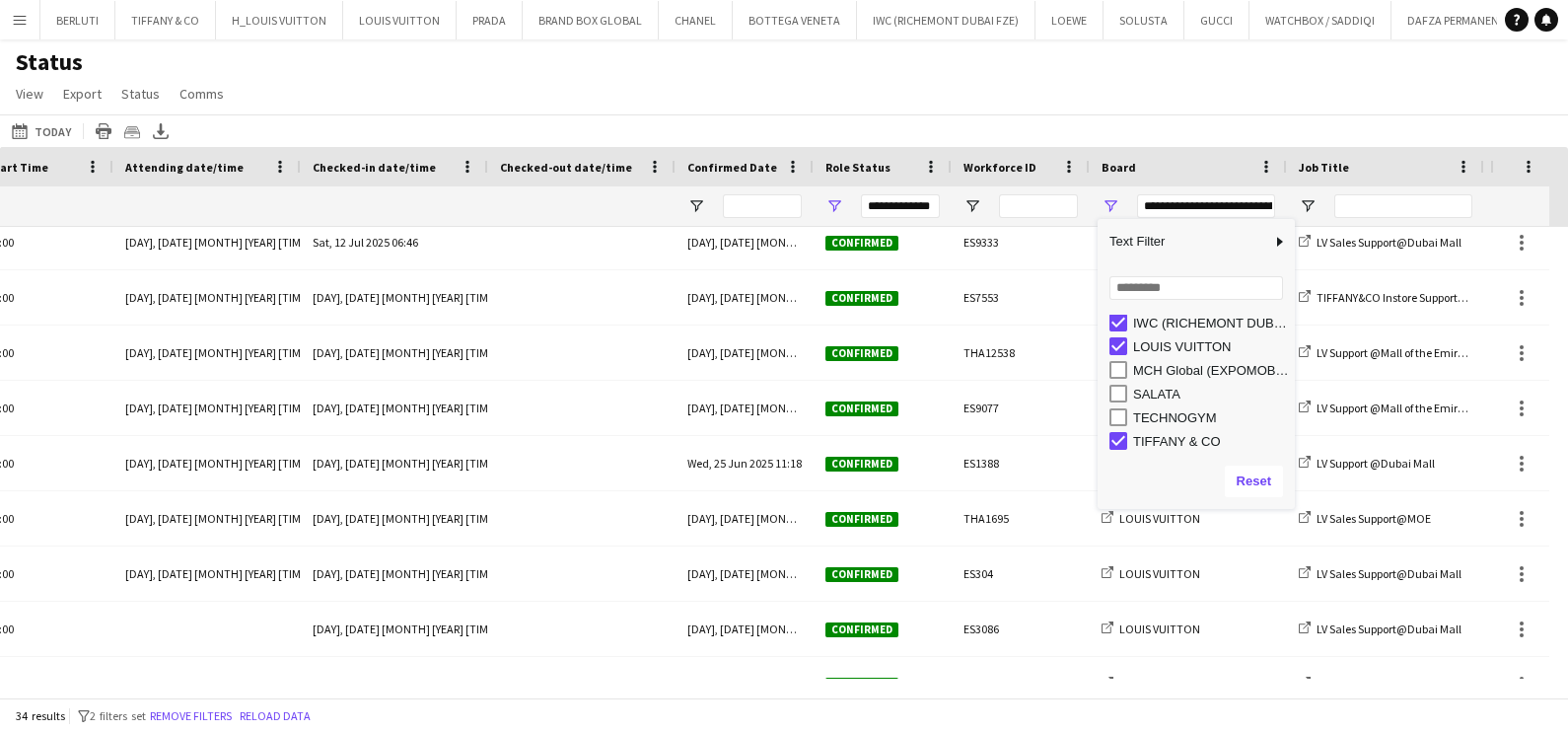 scroll, scrollTop: 123, scrollLeft: 0, axis: vertical 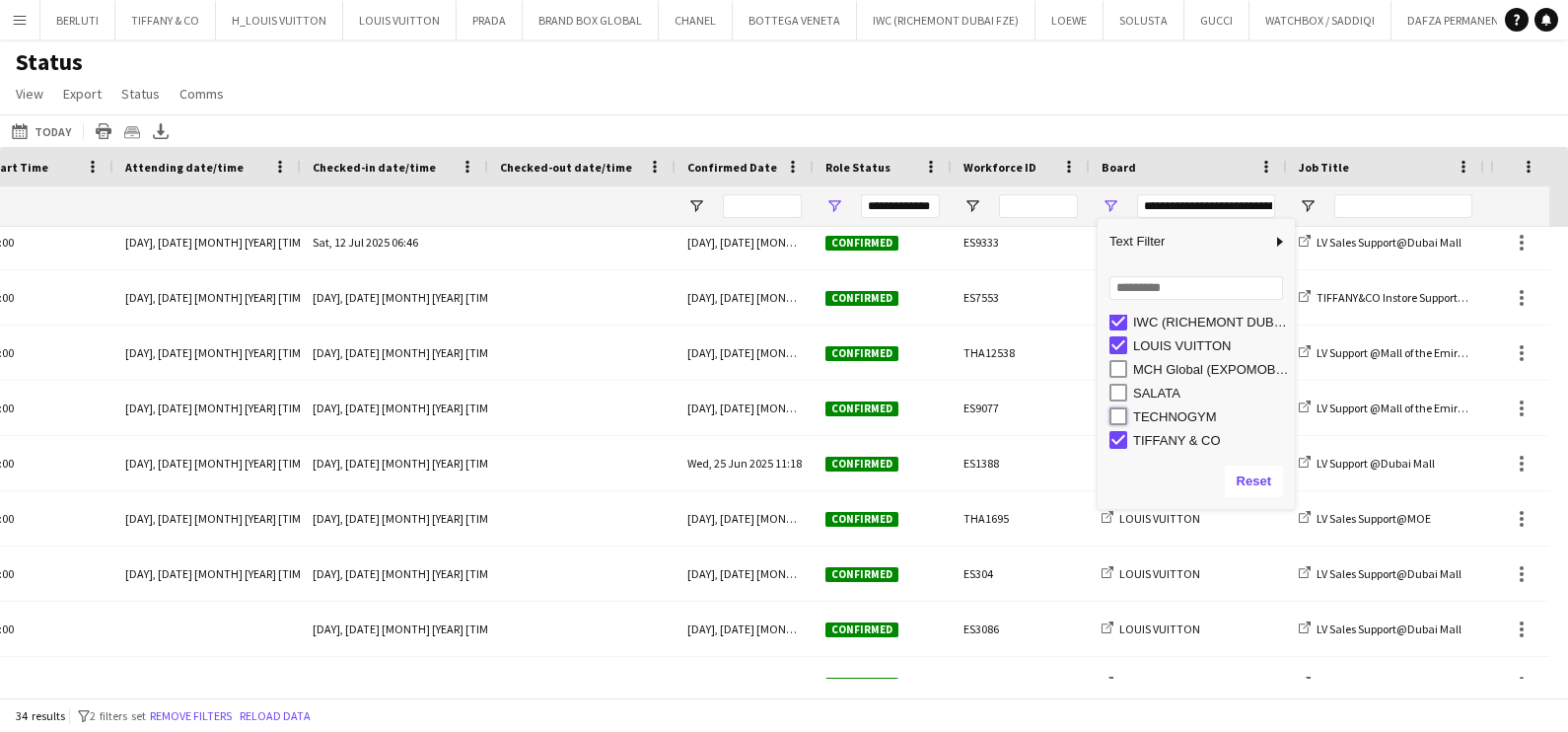 type on "**********" 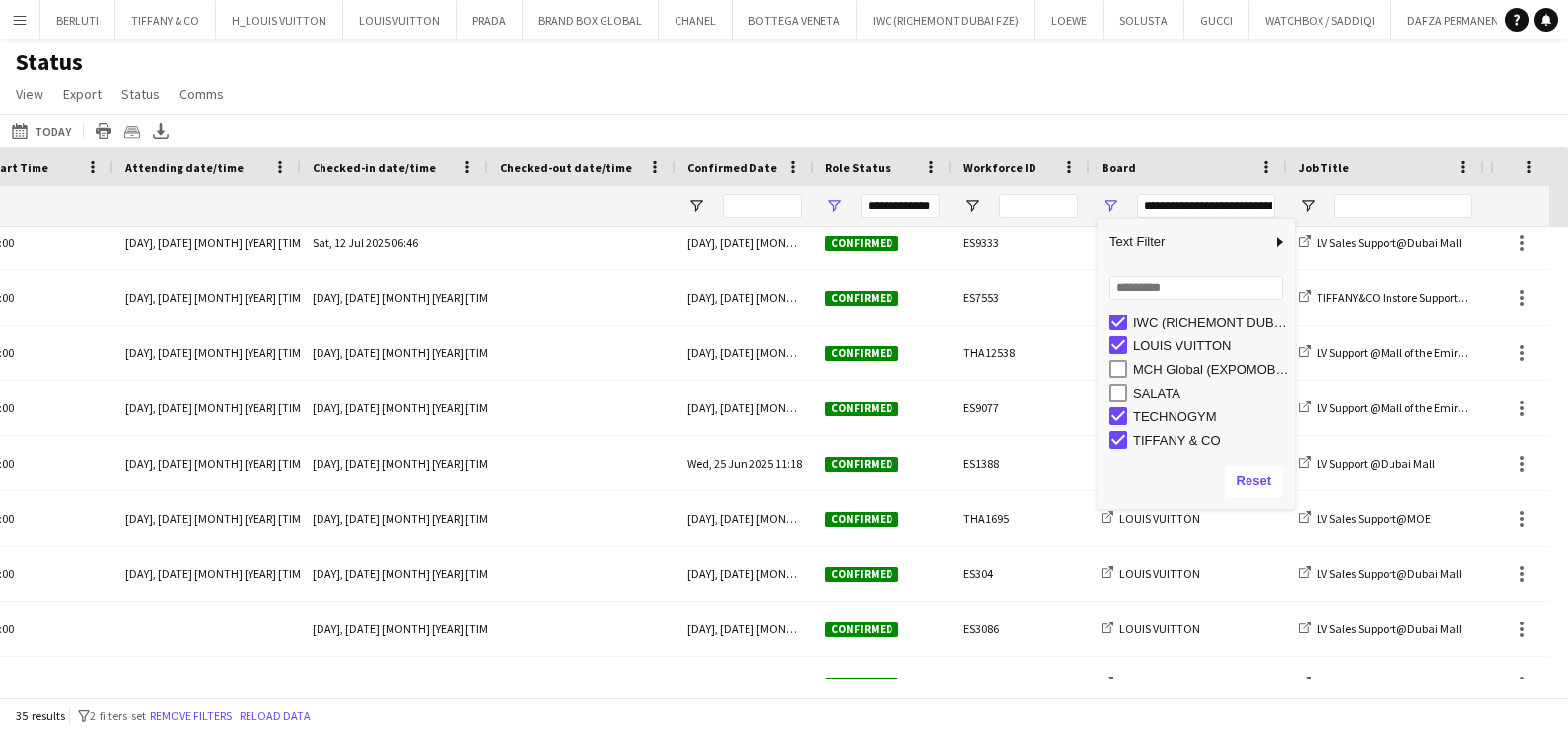 click on "12-07-2025 to 18-07-2025
Today
Today   This Week   This Month   Yesterday   Last Week   Last Month   Tomorrow   Next Week   Next Month  JUL 2025 JUL 2025 Monday M Tuesday T Wednesday W Thursday T Friday F Saturday S Sunday S  JUL      1   2   3   4   5   6   7   8   9   10   11   12   13   14   15   16   17   18   19   20   21   22   23   24   25   26   27   28   29   30   31
Comparison range
Comparison range
Apply
Print table
Crew files as ZIP
Export XLSX" 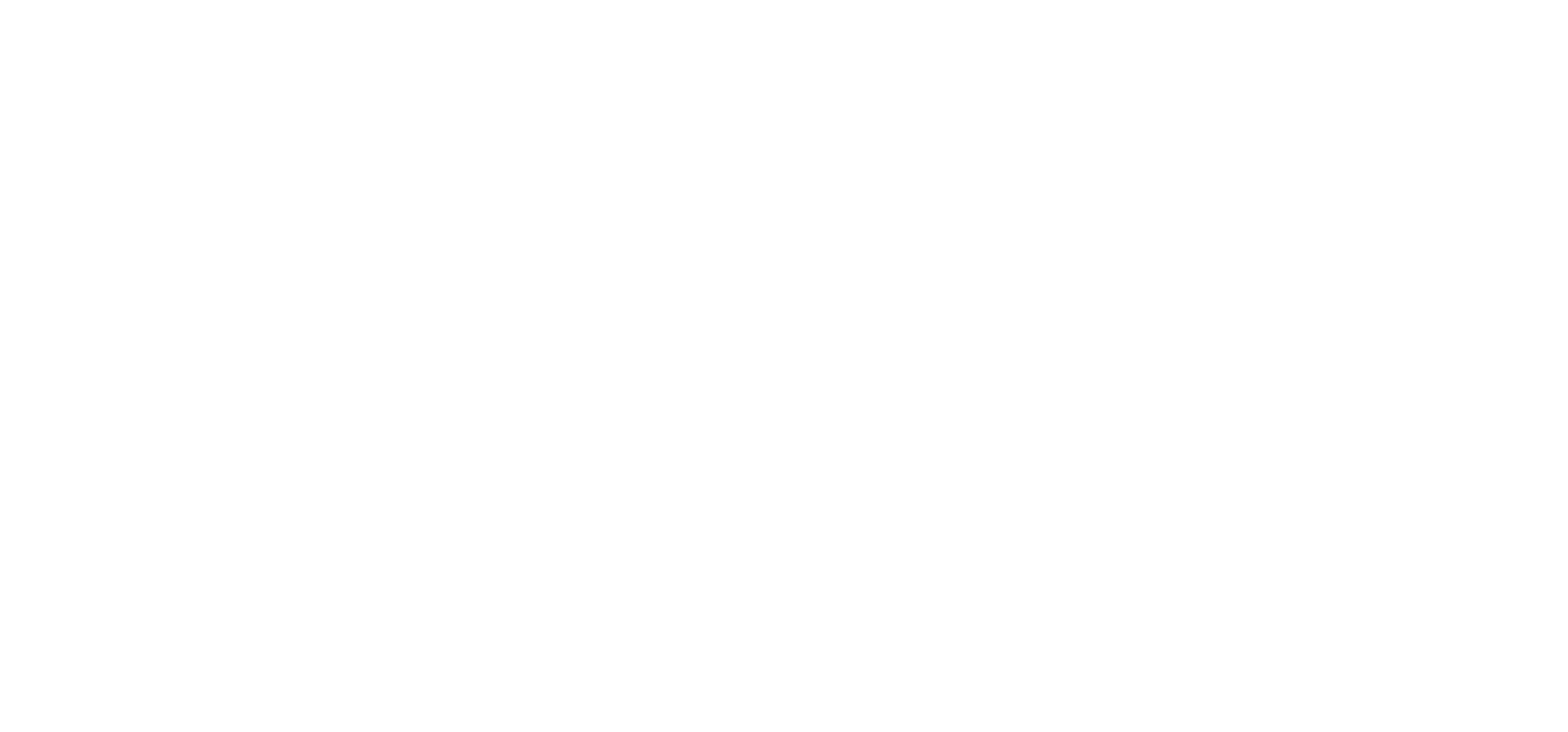 scroll, scrollTop: 0, scrollLeft: 0, axis: both 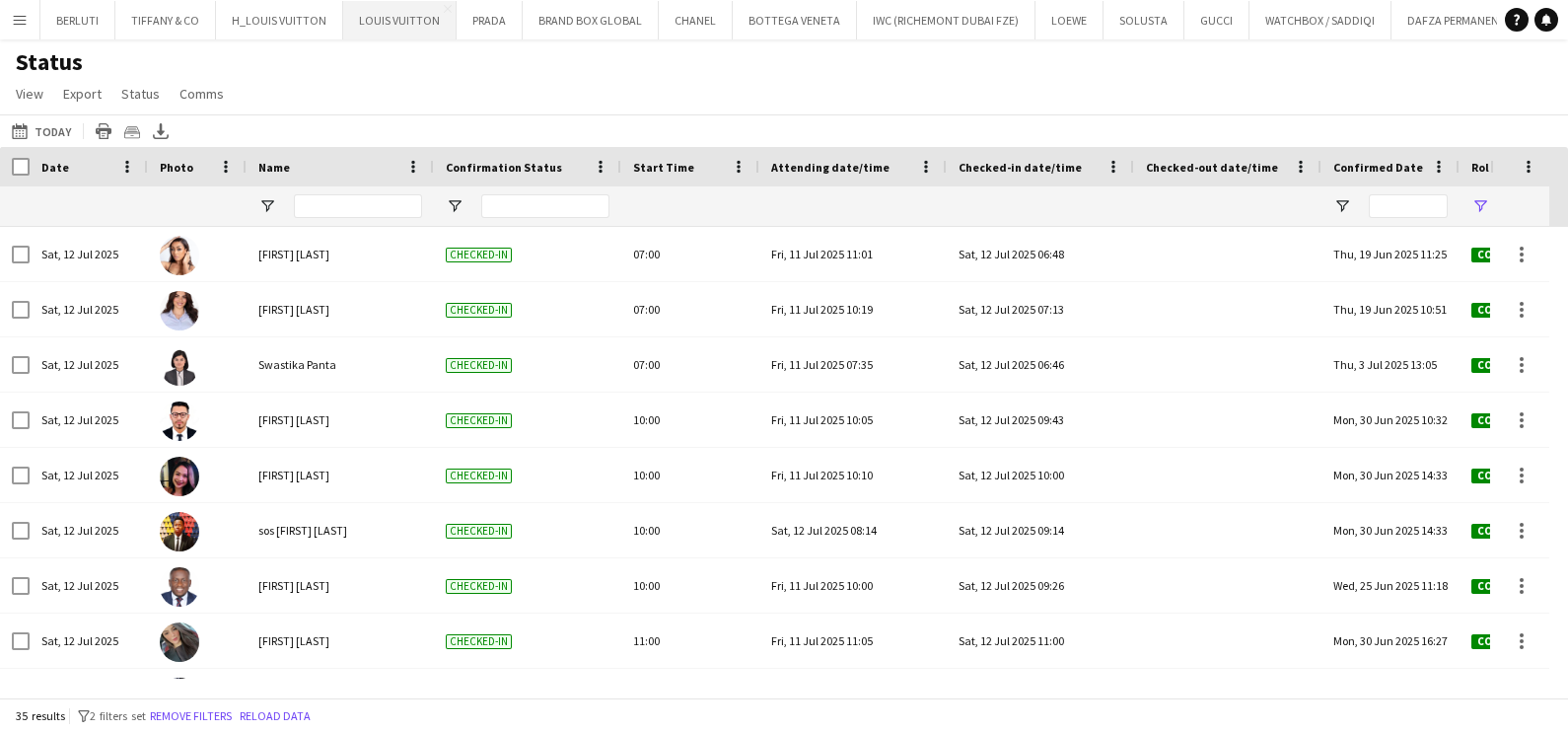 click on "LOUIS VUITTON
Close" at bounding box center (399, 20) 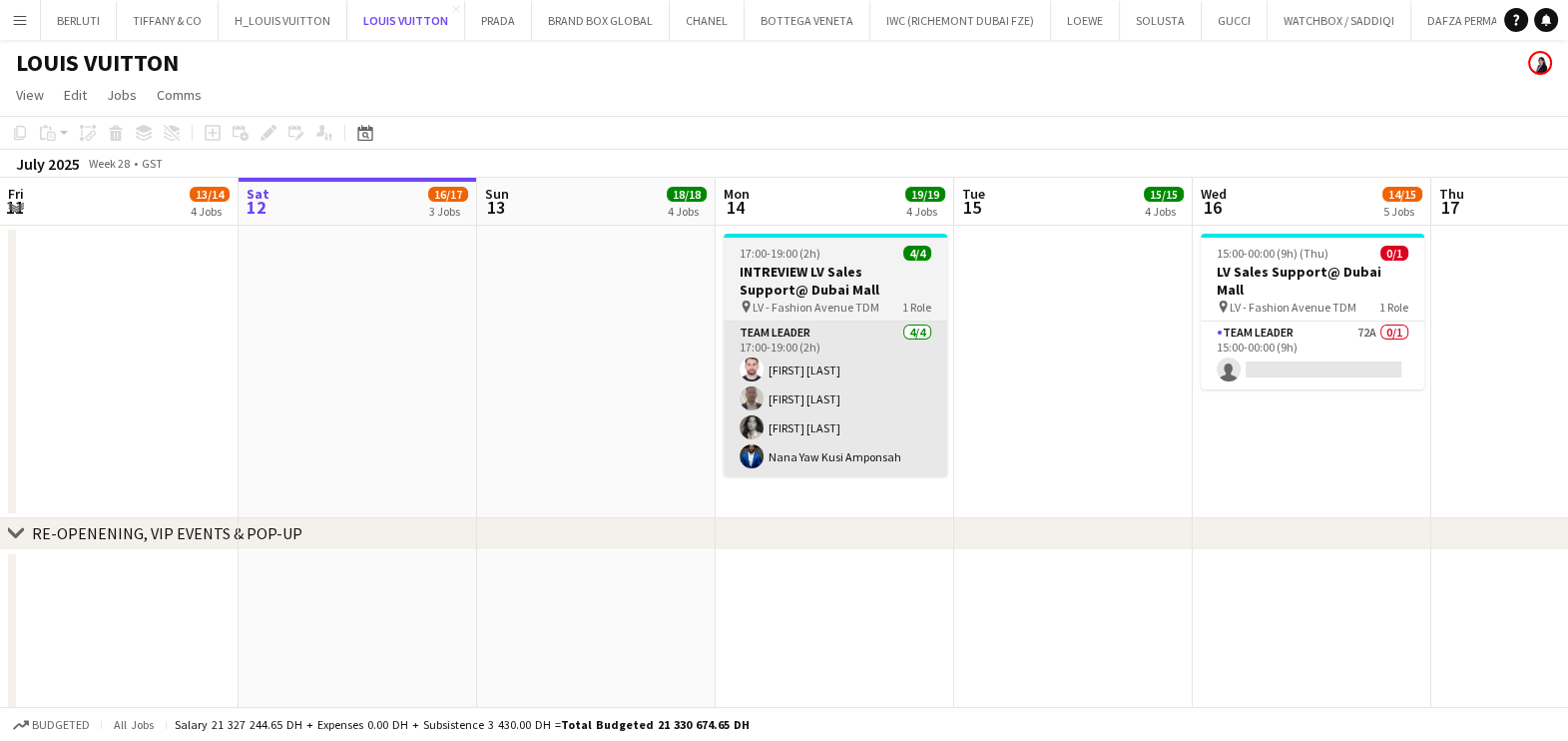 scroll, scrollTop: 0, scrollLeft: 475, axis: horizontal 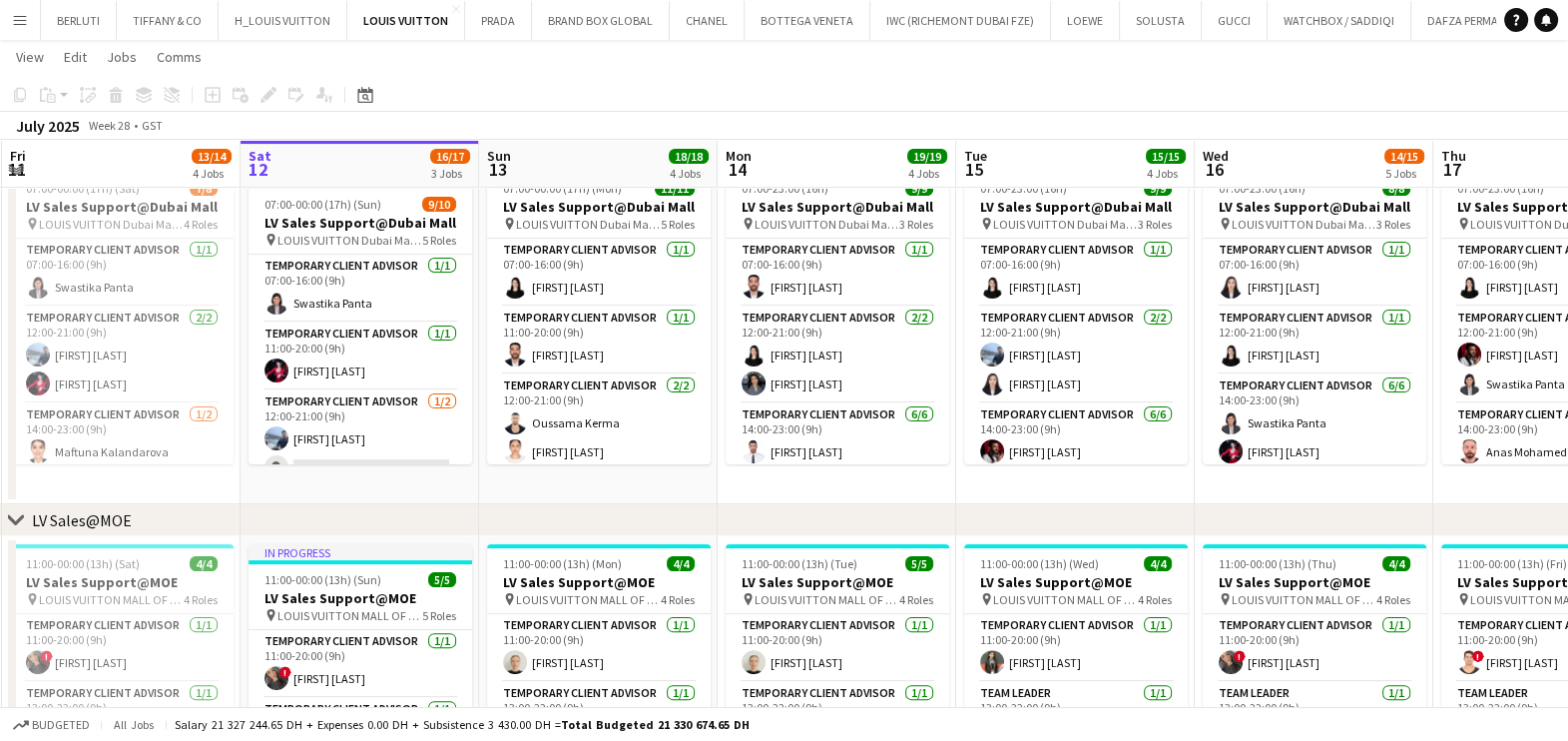 click on "Wed   9   16/16   5 Jobs   Thu   10   18/18   6 Jobs   Fri   11   13/14   4 Jobs   Sat   12   16/17   3 Jobs   Sun   13   18/18   4 Jobs   Mon   14   19/19   4 Jobs   Tue   15   15/15   4 Jobs   Wed   16   14/15   5 Jobs   Thu   17   17/17   5 Jobs   Fri   18   15/15   4 Jobs   Sat   19   19/19   4 Jobs   Sun   20   18/18   5 Jobs      17:00-19:00 (2h)    4/4   INTREVIEW LV Sales Support@ Dubai Mall
pin
LV - Fashion Avenue TDM   1 Role   Team Leader   4/4   17:00-19:00 (2h)
[FIRST] [LAST] [FIRST] [LAST] [FIRST] [LAST] [FIRST] [LAST]     15:00-00:00 (9h) (Thu)   0/1   LV Sales Support@ Dubai Mall
pin
LV - Fashion Avenue TDM   1 Role   Team Leader   72A   0/1   15:00-00:00 (9h)
single-neutral-actions
13:00-21:00 (8h)    1/1   Louis Vuitton Animation @Dubai Mall
pin
Louis Vuitton boutique, Dubai Mall   1 Role   Host/Hostess   1/1   13:00-21:00 (8h)" at bounding box center [784, 774] 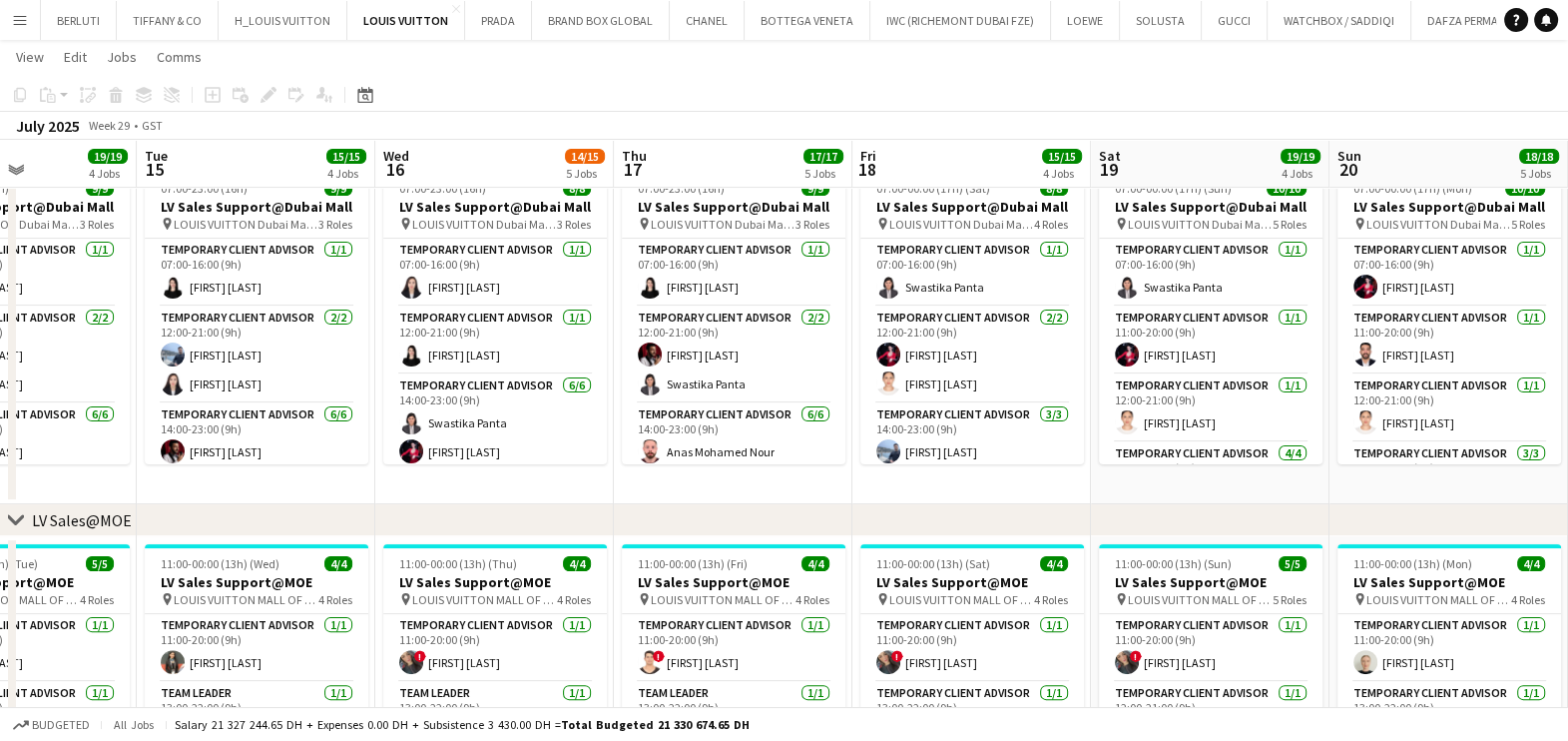 drag, startPoint x: 215, startPoint y: 348, endPoint x: 72, endPoint y: 245, distance: 176.2328 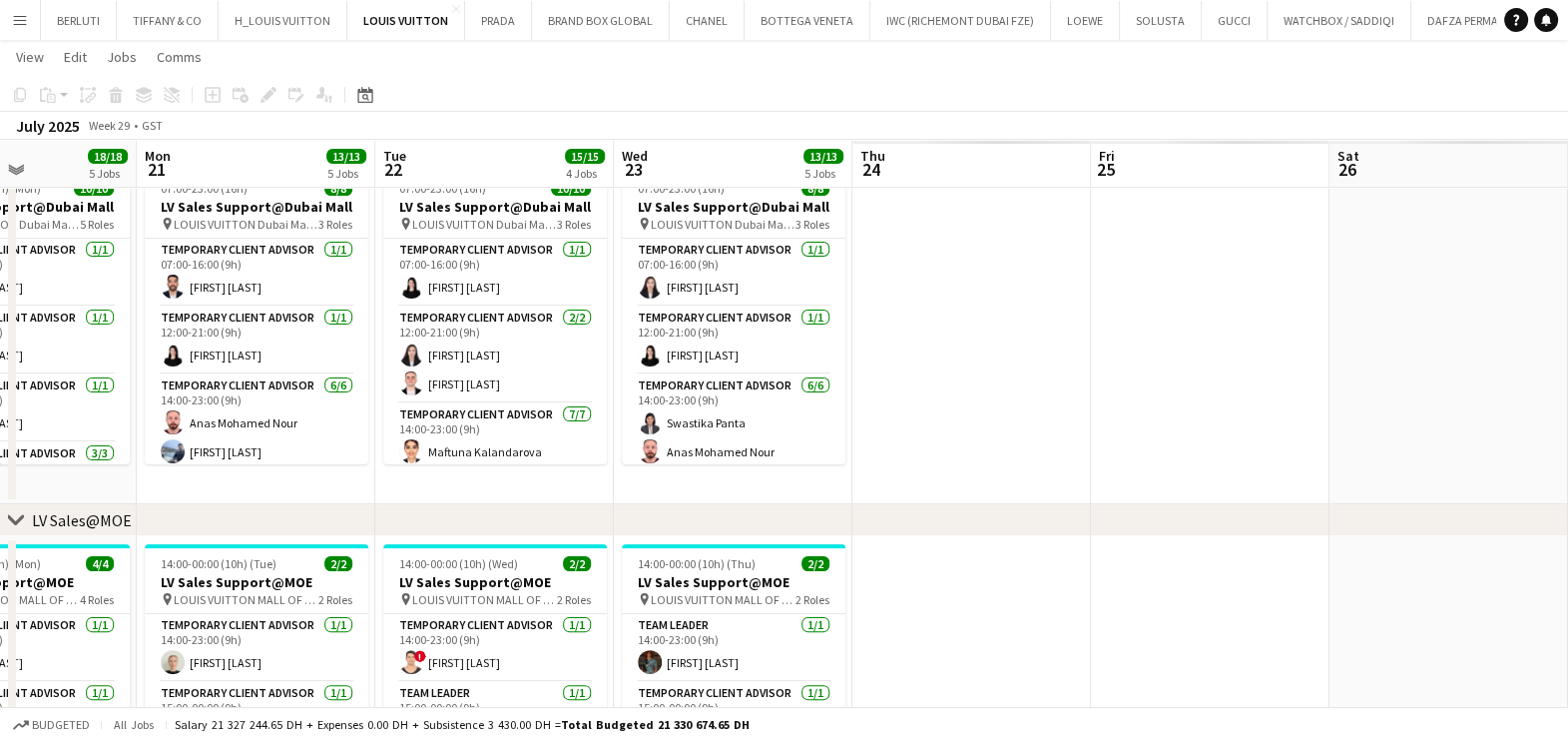 click on "Menu
Boards
Boards   Boards   All jobs   Status
Workforce
Workforce   My Workforce   Recruiting
Comms
Comms
Pay
Pay   Approvals
Platform Settings
Platform Settings   Your settings
Training Academy
Training Academy
Knowledge Base
Knowledge Base
Product Updates
Product Updates   Log Out   Privacy   BERLUTI
Close
TIFFANY & CO
Close
H_LOUIS VUITTON
Close
LOUIS VUITTON
Close
PRADA
Close
BRAND BOX GLOBAL
Close
CHANEL
Close
BOTTEGA VENETA
Close
IWC (RICHEMONT DUBAI FZE)
Close
LOEWE
Close
SOLUSTA
Close" at bounding box center (784, 752) 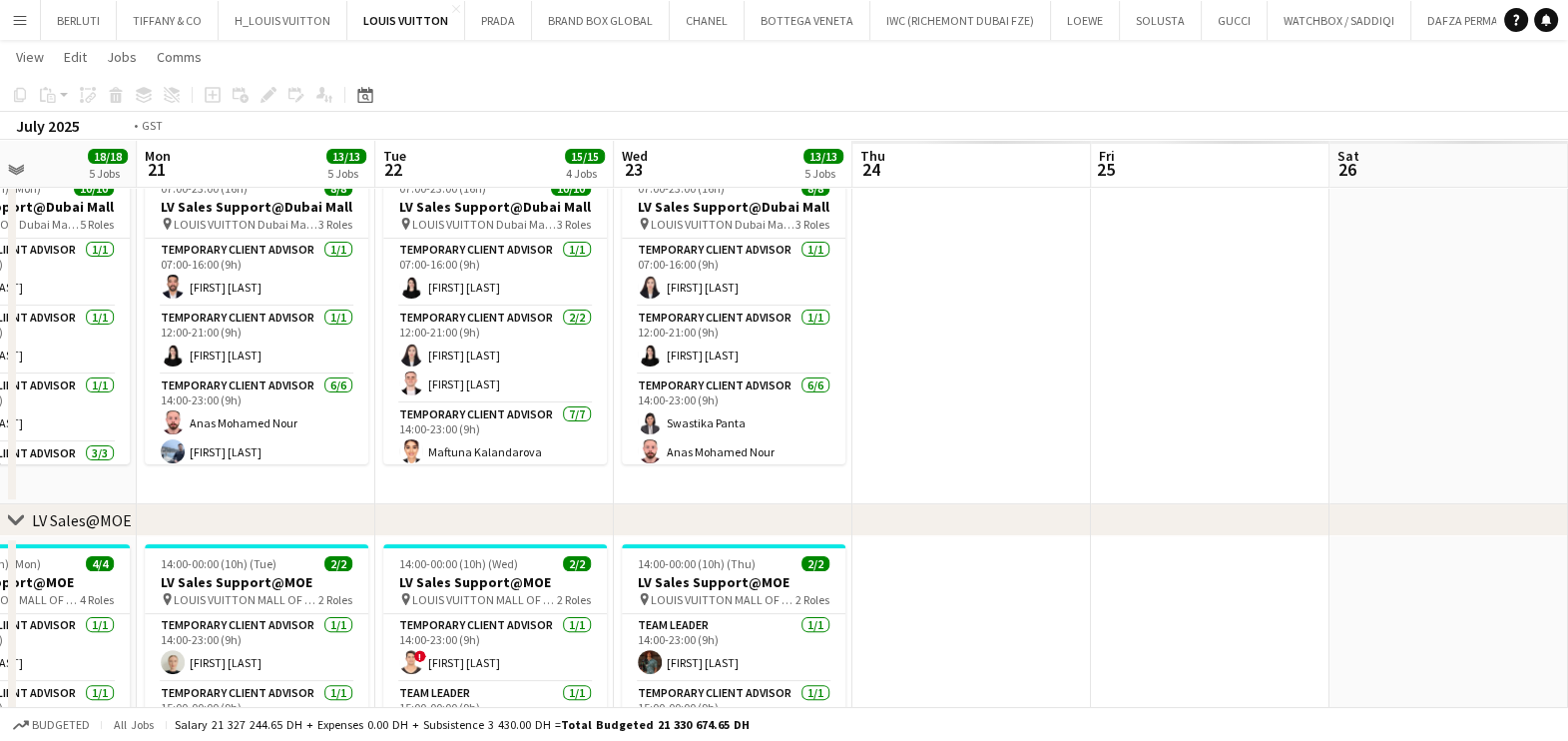 click on "Menu
Boards
Boards   Boards   All jobs   Status
Workforce
Workforce   My Workforce   Recruiting
Comms
Comms
Pay
Pay   Approvals
Platform Settings
Platform Settings   Your settings
Training Academy
Training Academy
Knowledge Base
Knowledge Base
Product Updates
Product Updates   Log Out   Privacy   BERLUTI
Close
TIFFANY & CO
Close
H_LOUIS VUITTON
Close
LOUIS VUITTON
Close
PRADA
Close
BRAND BOX GLOBAL
Close
CHANEL
Close
BOTTEGA VENETA
Close
IWC (RICHEMONT DUBAI FZE)
Close
LOEWE
Close
SOLUSTA
Close" at bounding box center (784, 752) 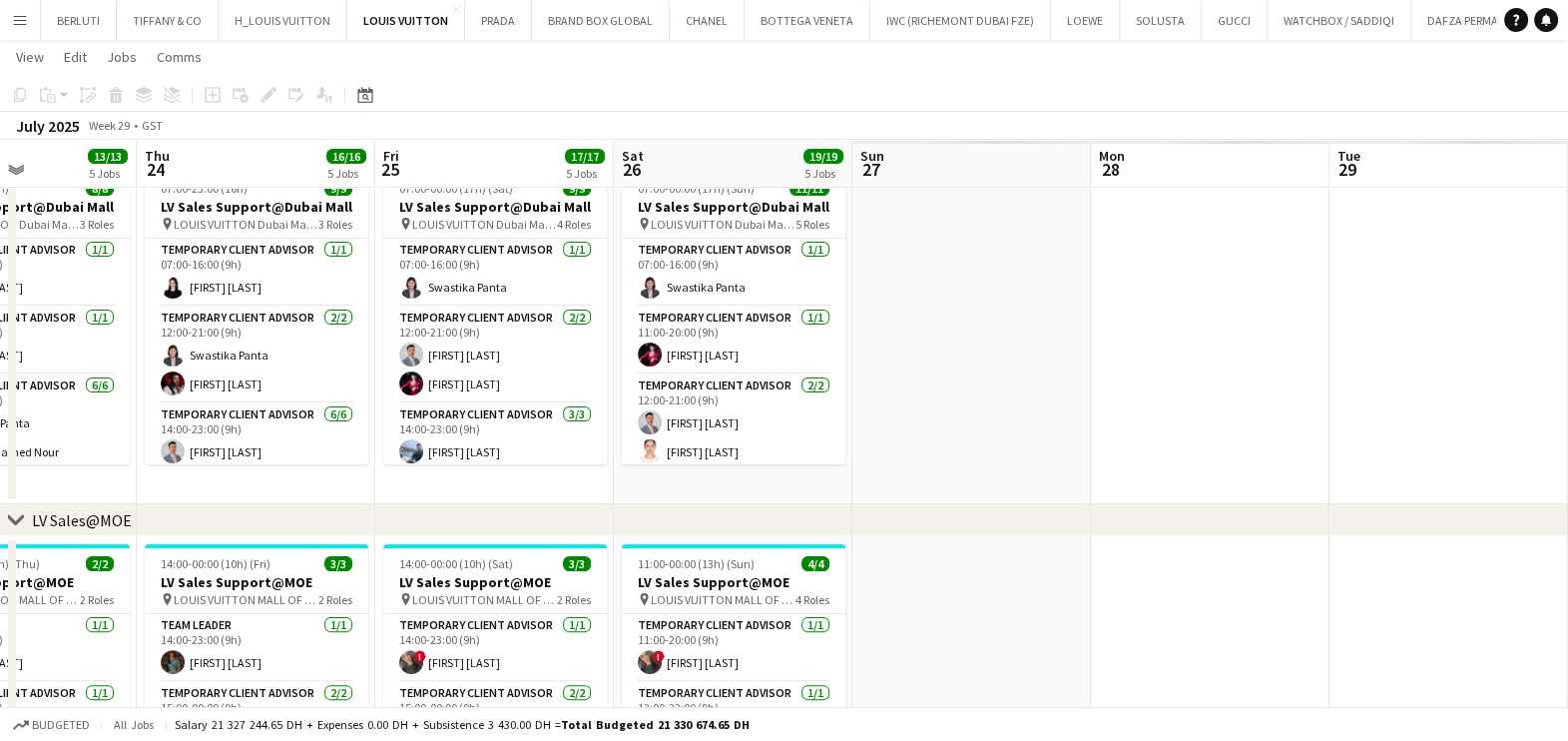 click on "Mon   21   13/13   5 Jobs   Tue   22   15/15   4 Jobs   Wed   23   13/13   5 Jobs   Thu   24   16/16   5 Jobs   Fri   25   17/17   5 Jobs   Sat   26   19/19   5 Jobs   Sun   27   Mon   28   Tue   29   Wed   30   Thu   31   Fri   1      07:00-23:00 (16h)    8/8   LV Sales Support@Dubai Mall
pin
LOUIS VUITTON Dubai Mall - Fashion Avenue   3 Roles   Temporary Client Advisor   1/1   07:00-16:00 (9h)
[FIRST] [LAST]  Temporary Client Advisor   1/1   12:00-21:00 (9h)
[FIRST] [LAST]  Temporary Client Advisor   6/6   14:00-23:00 (9h)
[FIRST] [LAST] [FIRST] [LAST] [FIRST] [LAST] [FIRST] [LAST]     07:00-23:00 (16h)    10/10   LV Sales Support@Dubai Mall
pin
LOUIS VUITTON Dubai Mall - Fashion Avenue   3 Roles   Temporary Client Advisor   1/1   07:00-16:00 (9h)
[FIRST] [LAST]  Temporary Client Advisor   2/2   12:00-21:00 (9h)
[FIRST] [LAST] [FIRST] [LAST]  Temporary Client Advisor   7/7   14:00-23:00 (9h)
8/8" at bounding box center (784, 774) 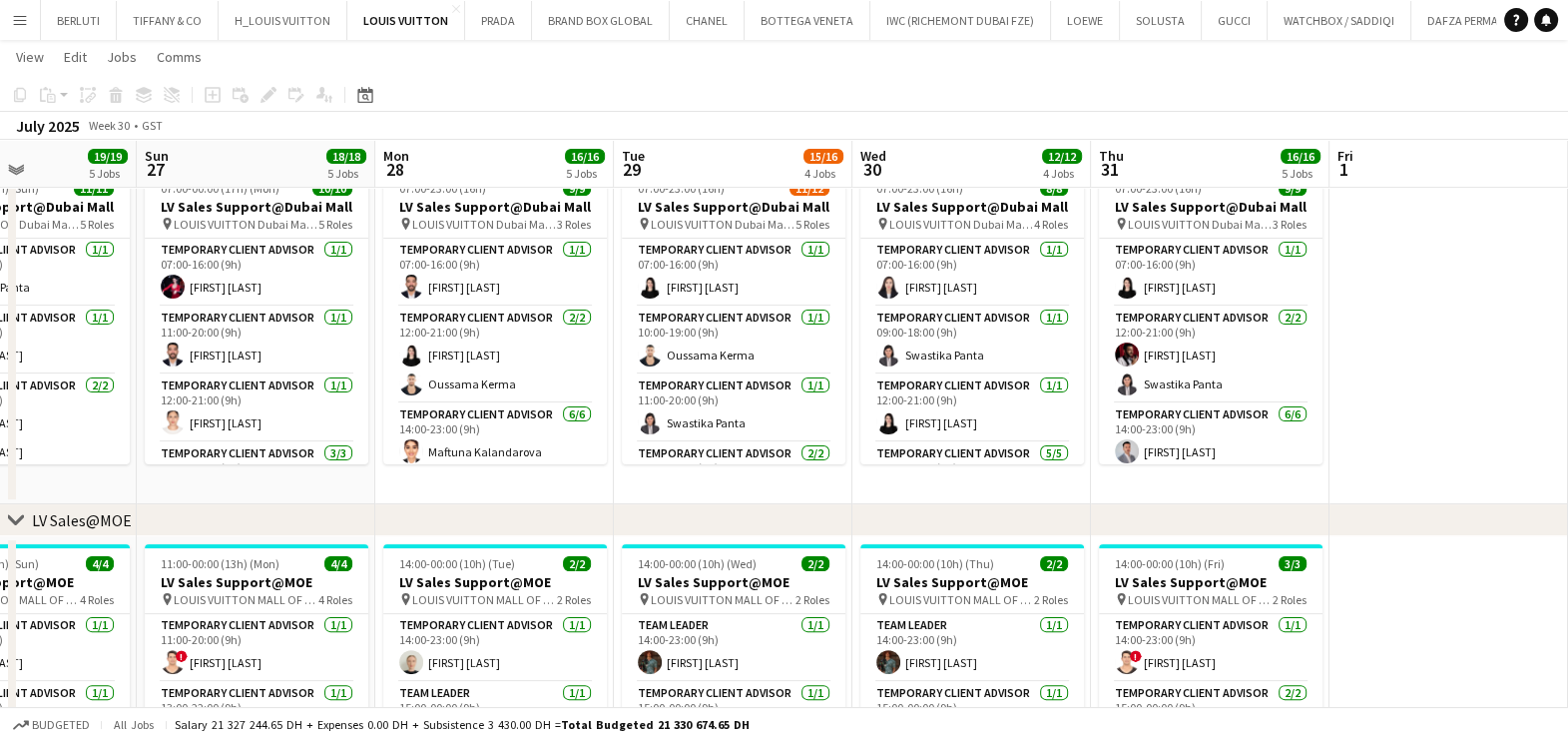 scroll, scrollTop: 0, scrollLeft: 579, axis: horizontal 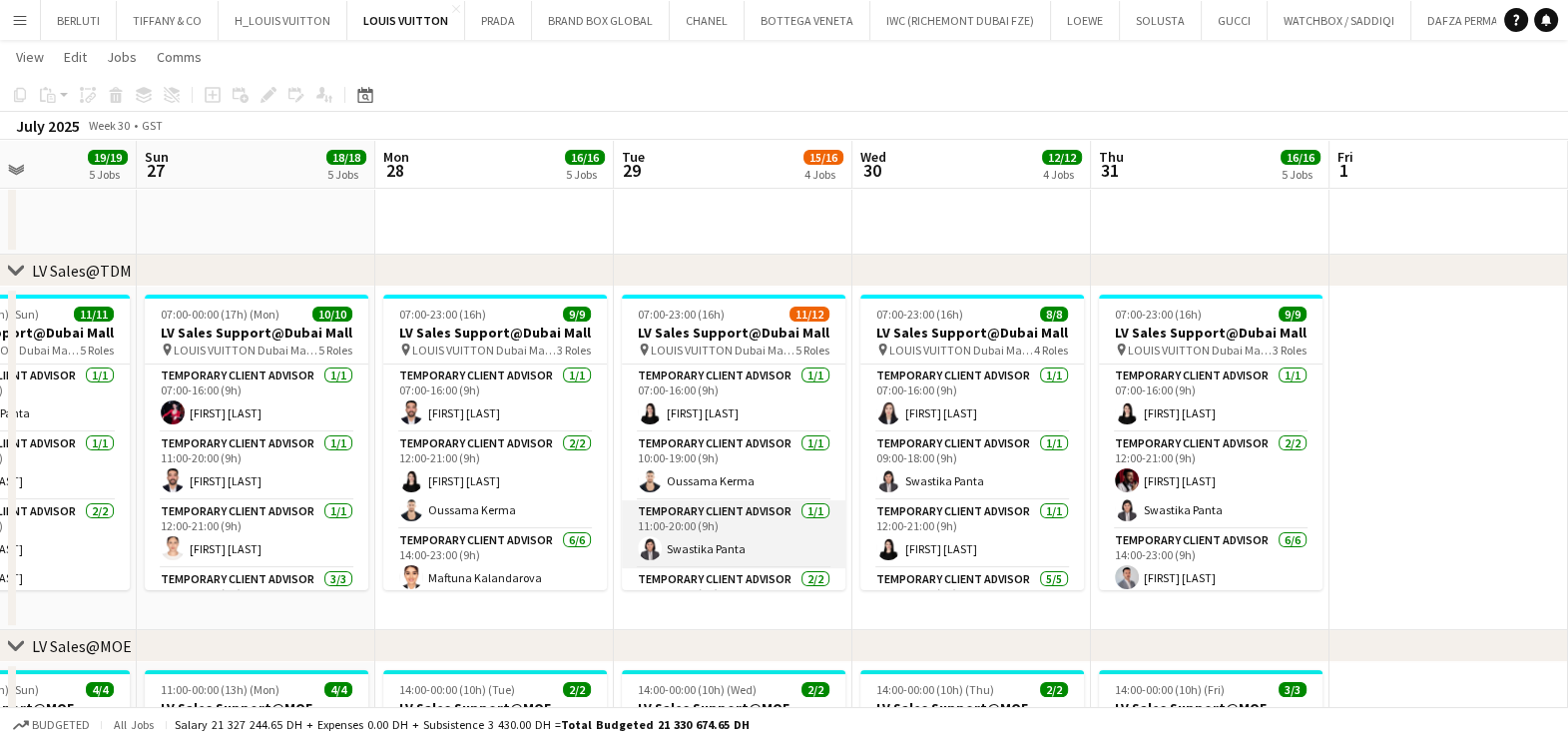 click on "Temporary Client Advisor   1/1   11:00-20:00 (9h)
[FIRST] [LAST]" at bounding box center [734, 534] 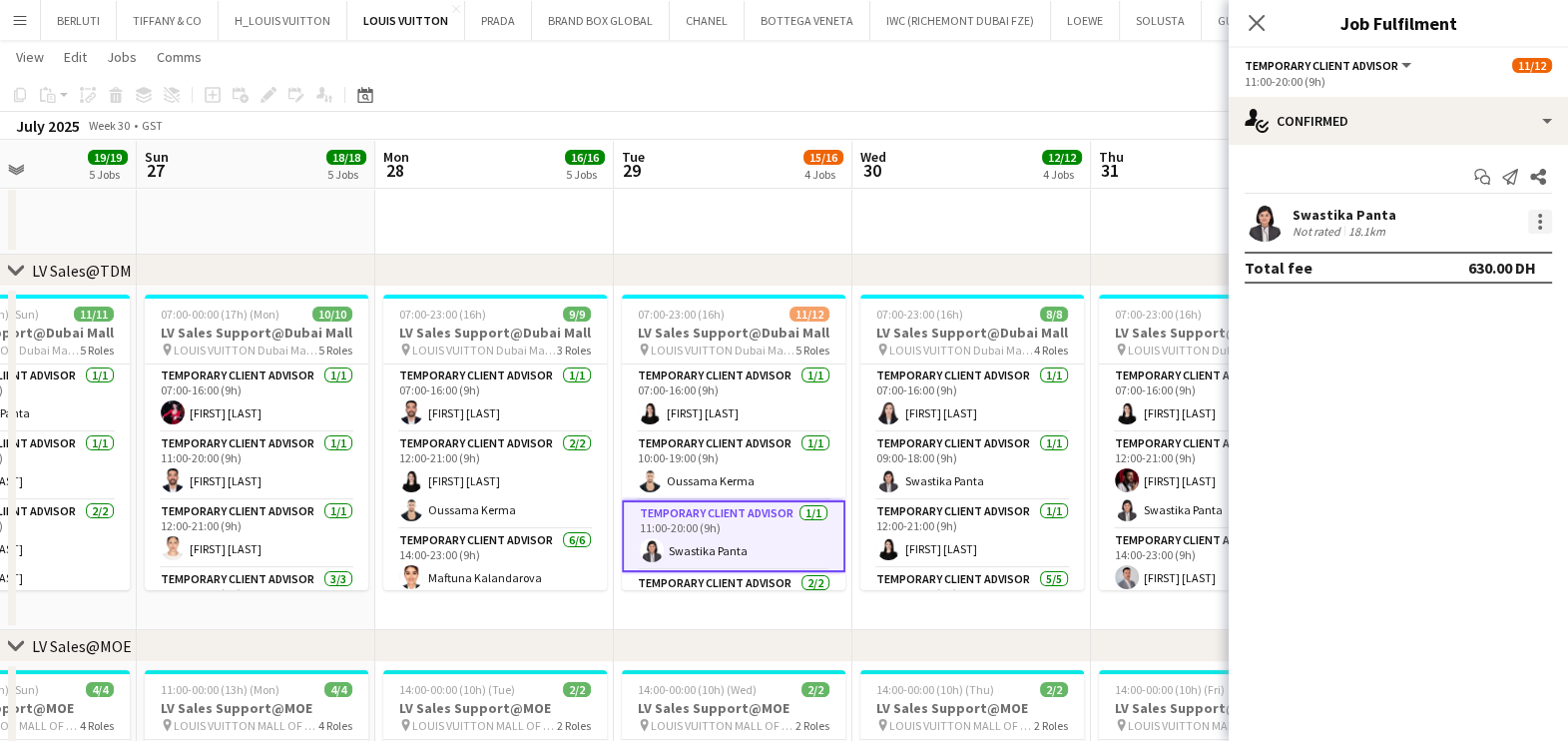 click at bounding box center [1540, 222] 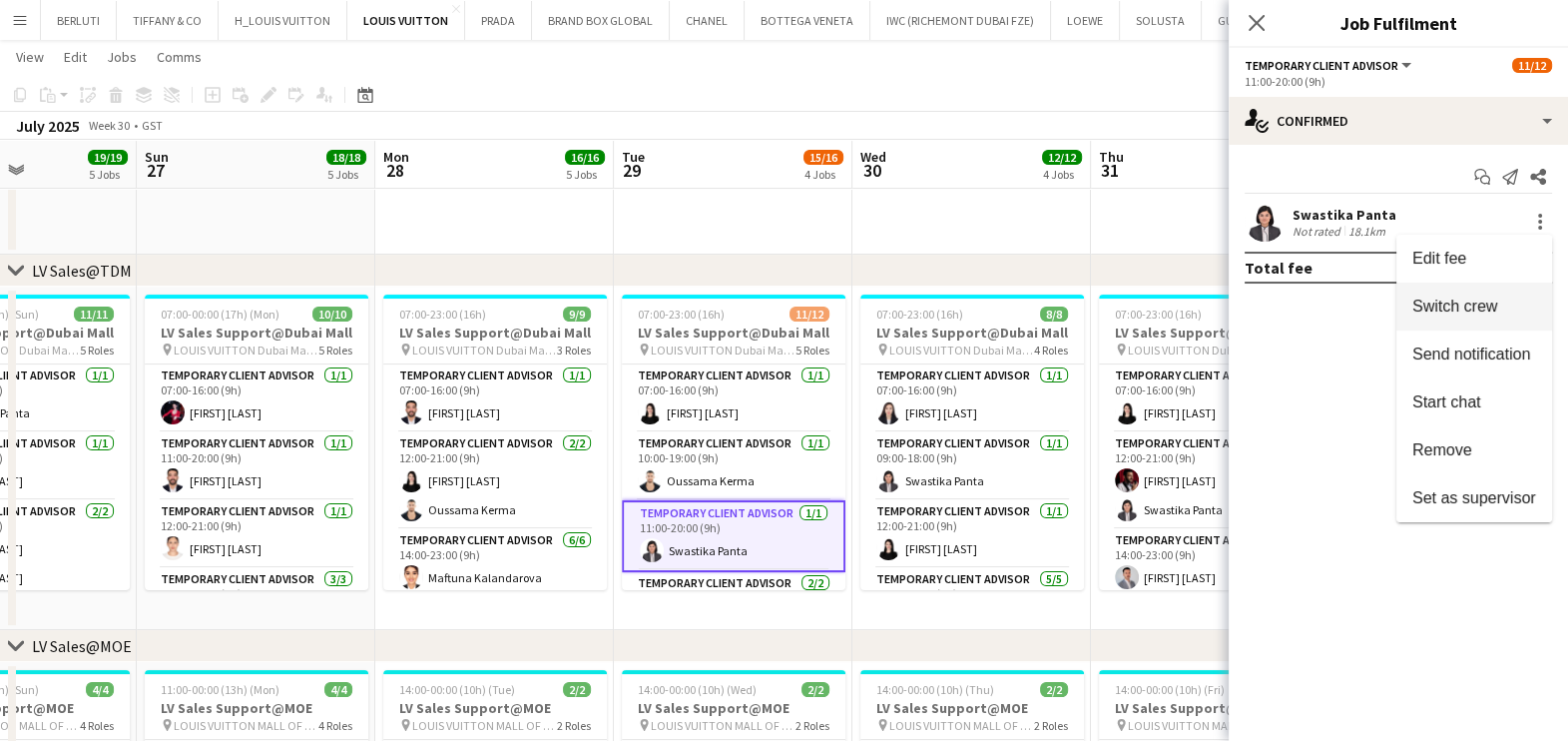click on "Switch crew" at bounding box center [1474, 307] 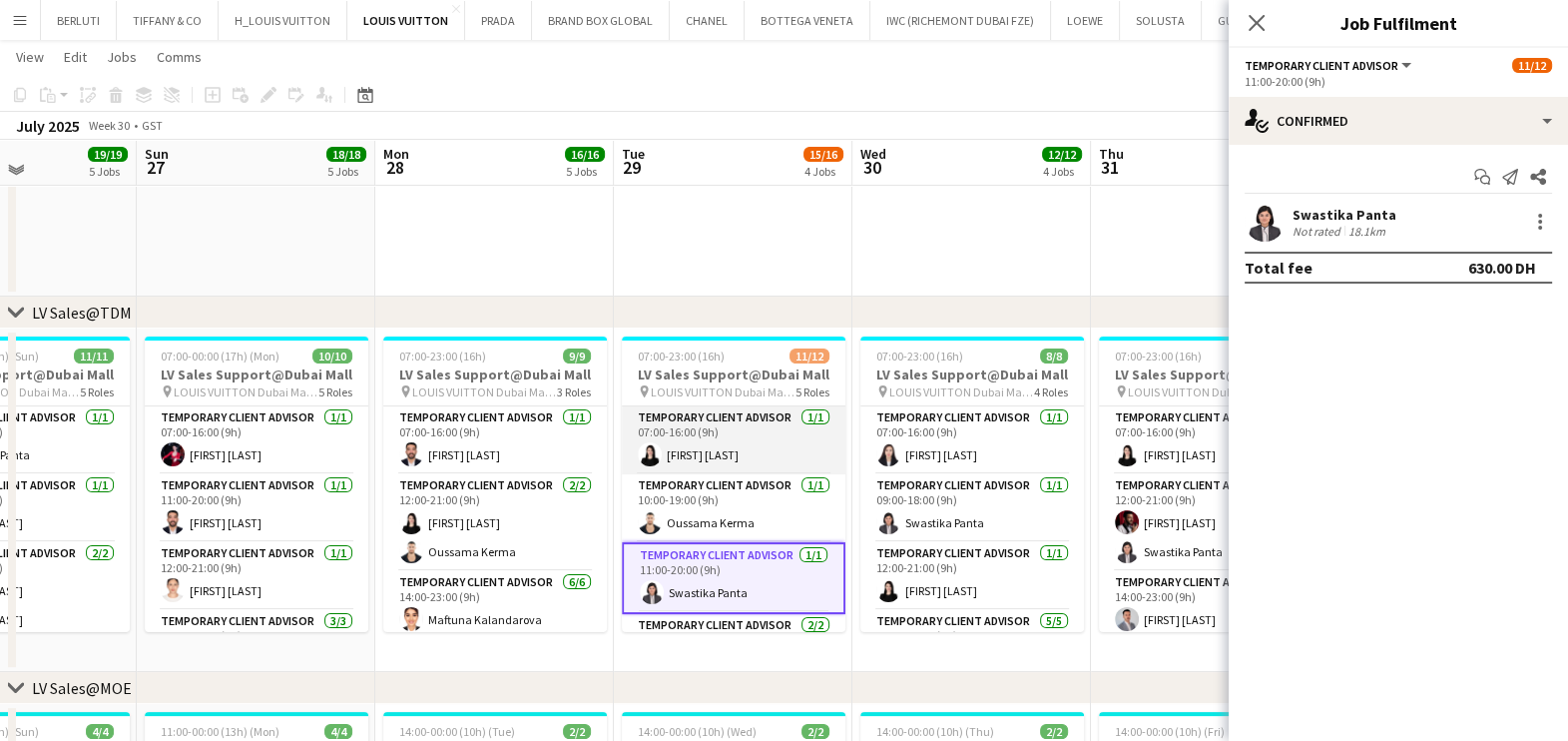 click on "Temporary Client Advisor   1/1   07:00-16:00 (9h)
[FIRST] [LAST]" at bounding box center [734, 440] 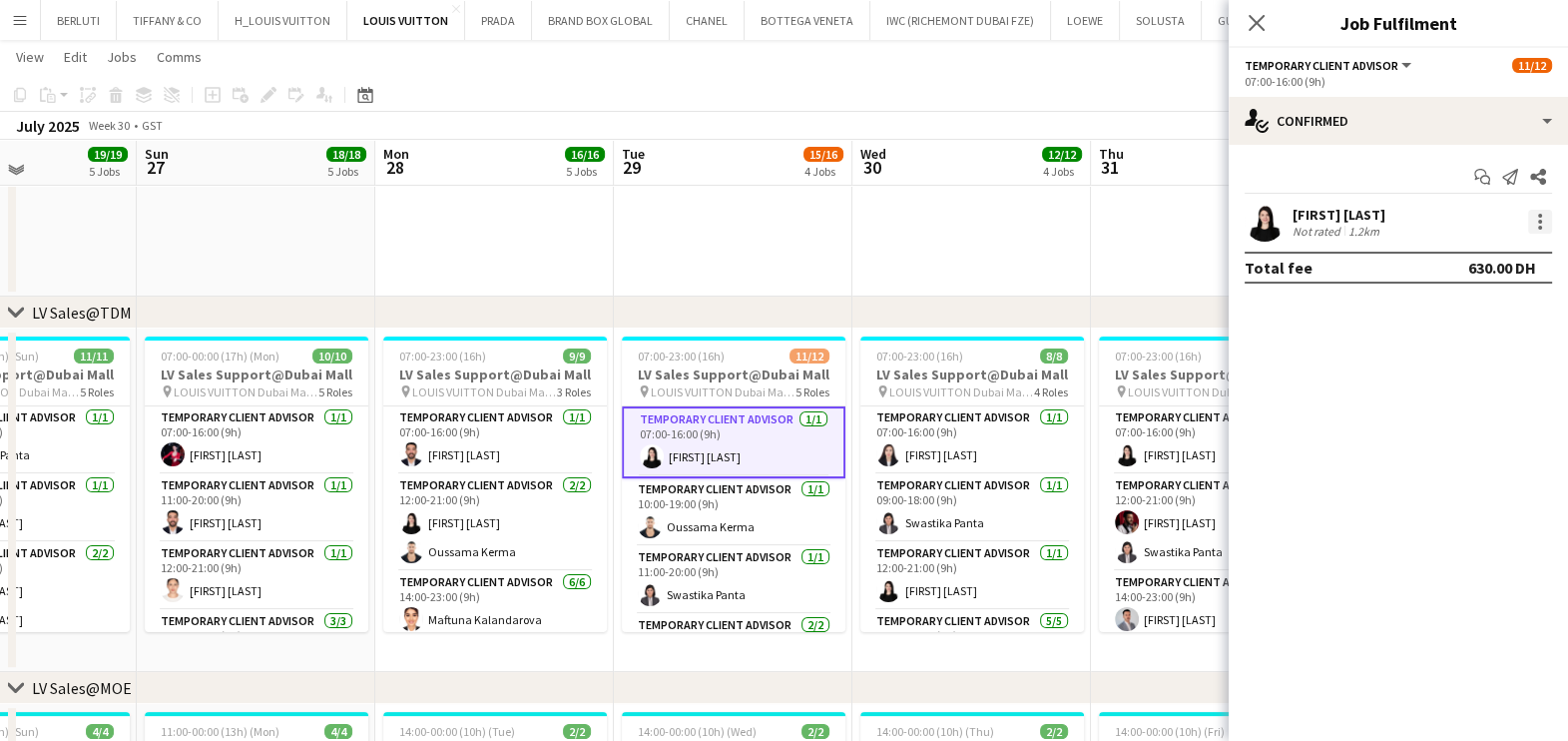 click at bounding box center [1540, 222] 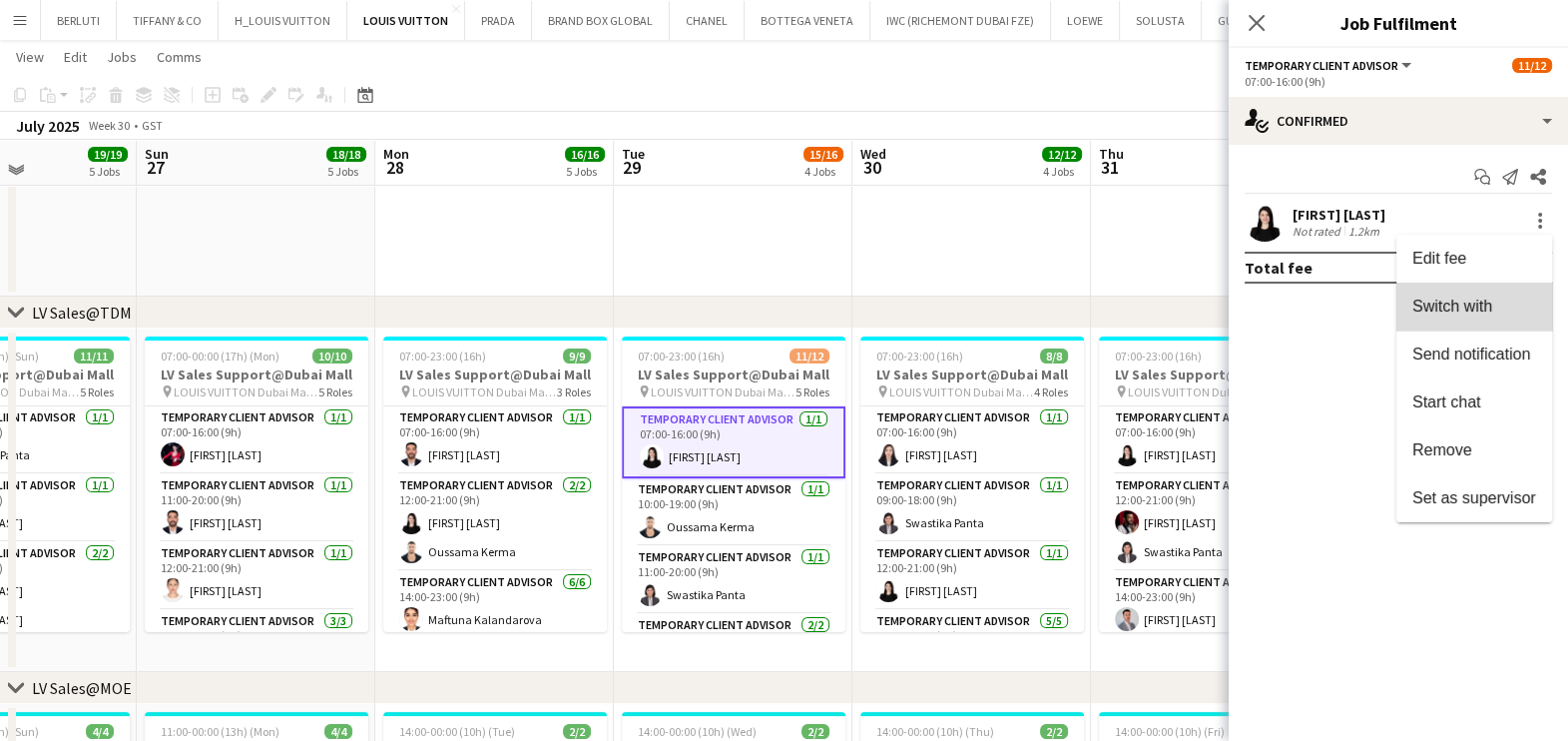 click on "Switch with" at bounding box center [1474, 307] 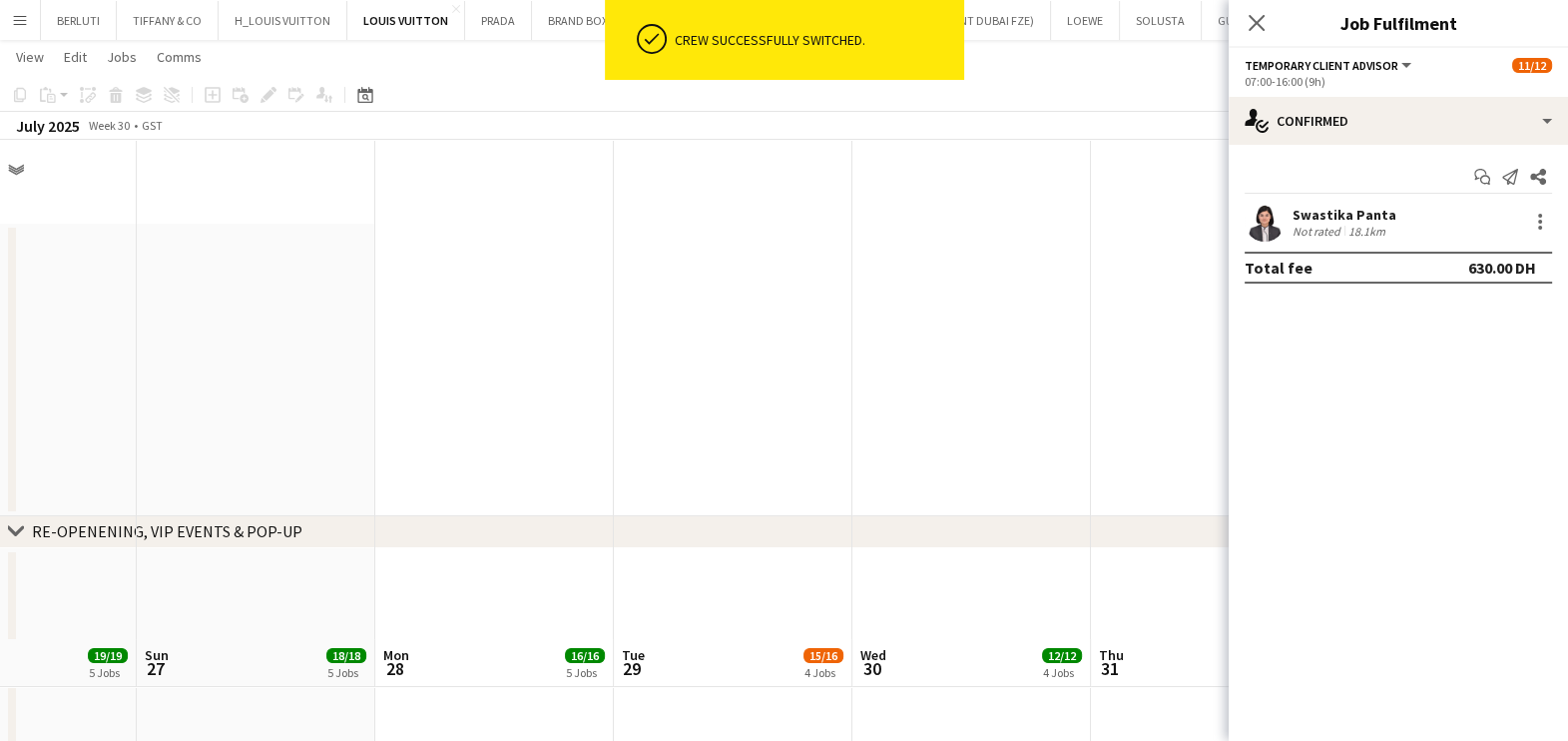 scroll, scrollTop: 498, scrollLeft: 0, axis: vertical 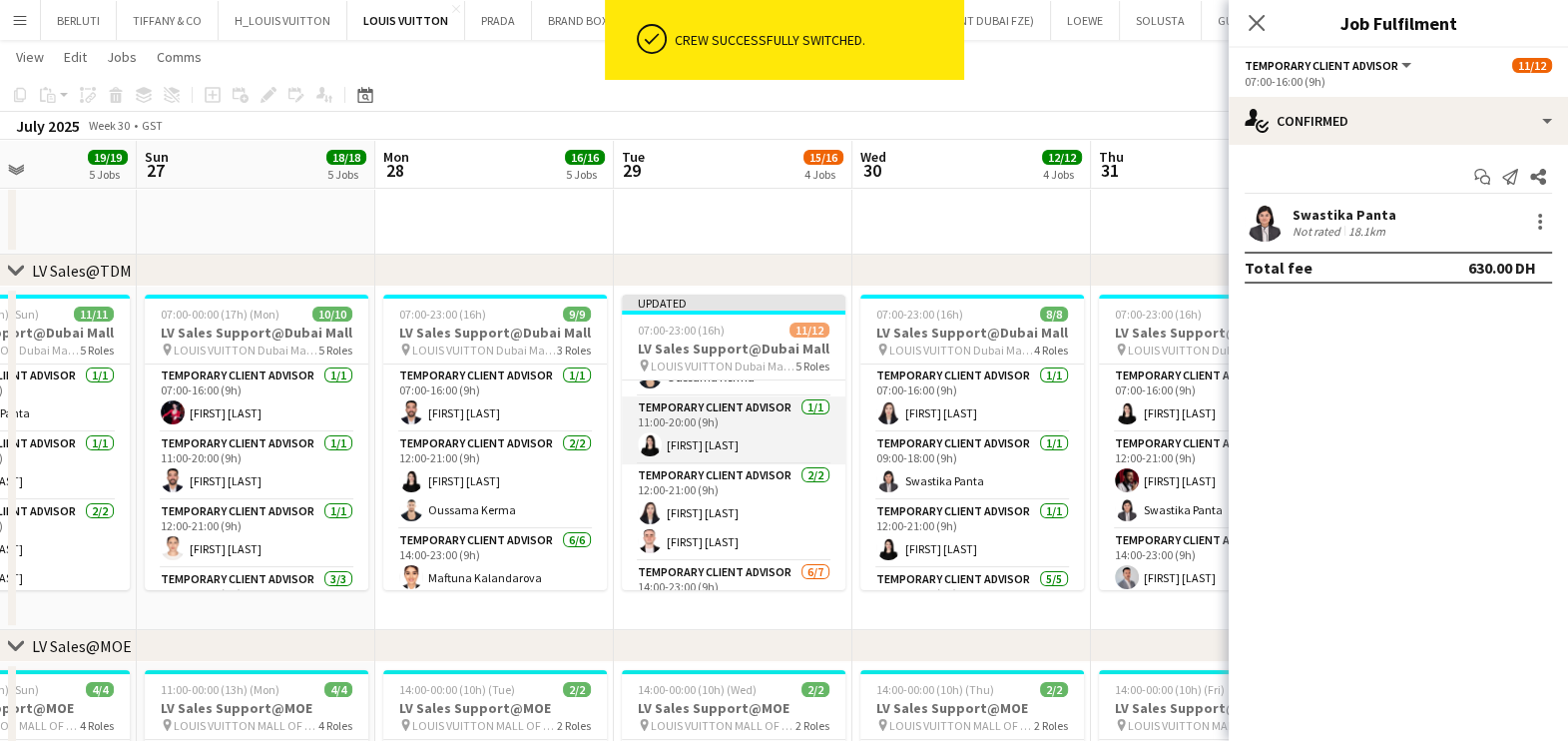click on "Temporary Client Advisor   1/1   11:00-20:00 (9h)
[FIRST] [LAST]" at bounding box center [734, 430] 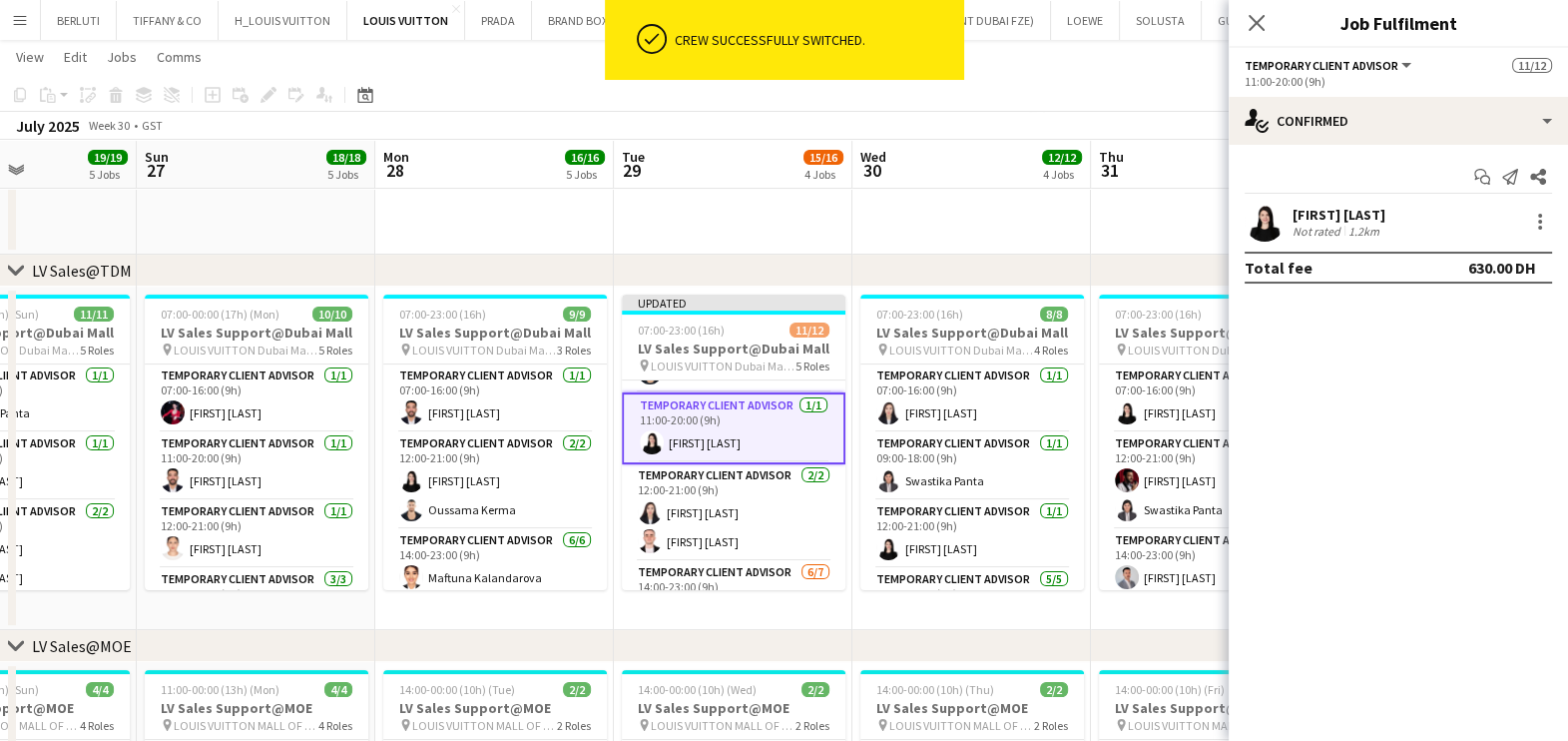 scroll, scrollTop: 121, scrollLeft: 0, axis: vertical 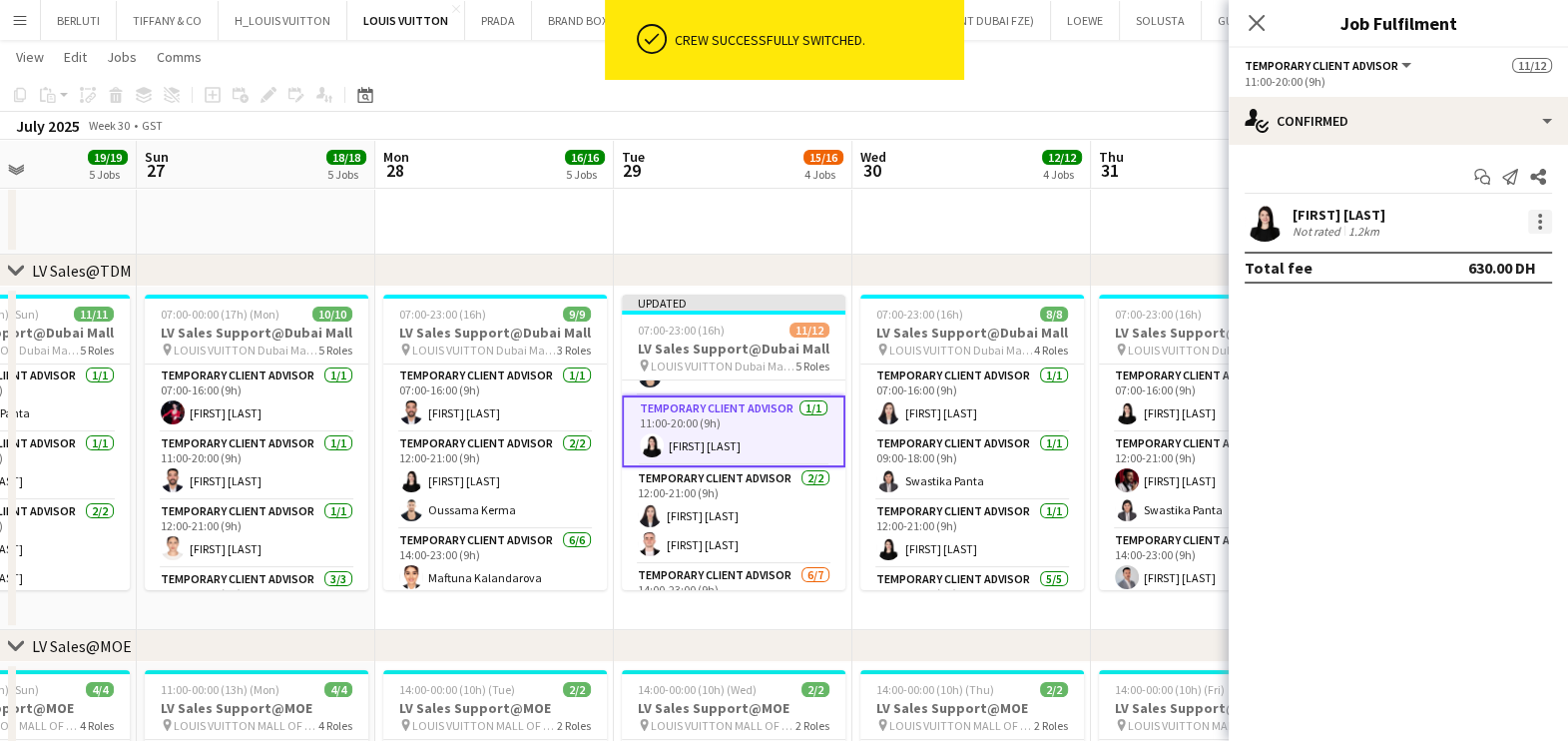 click at bounding box center (1540, 222) 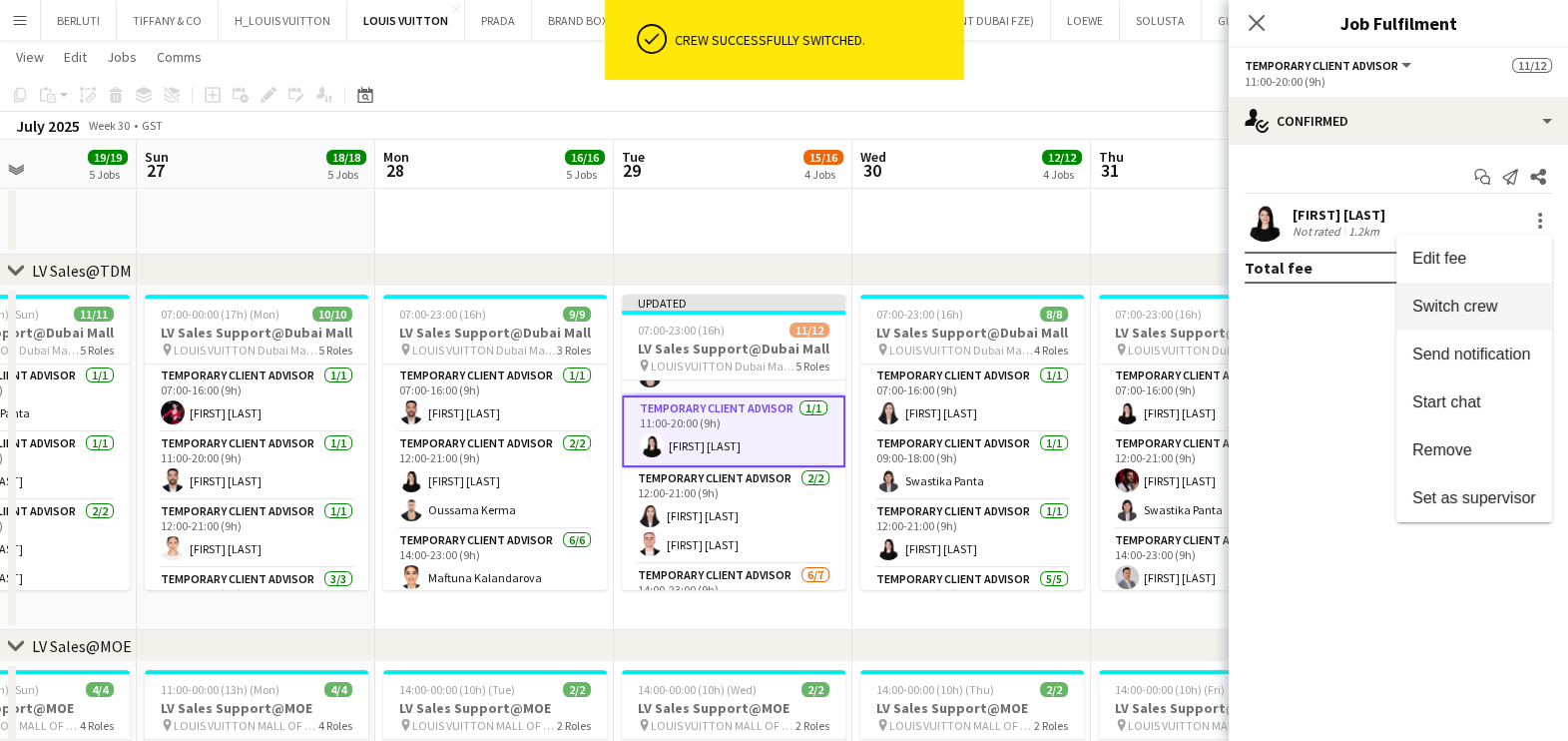 click on "Switch crew" at bounding box center [1454, 306] 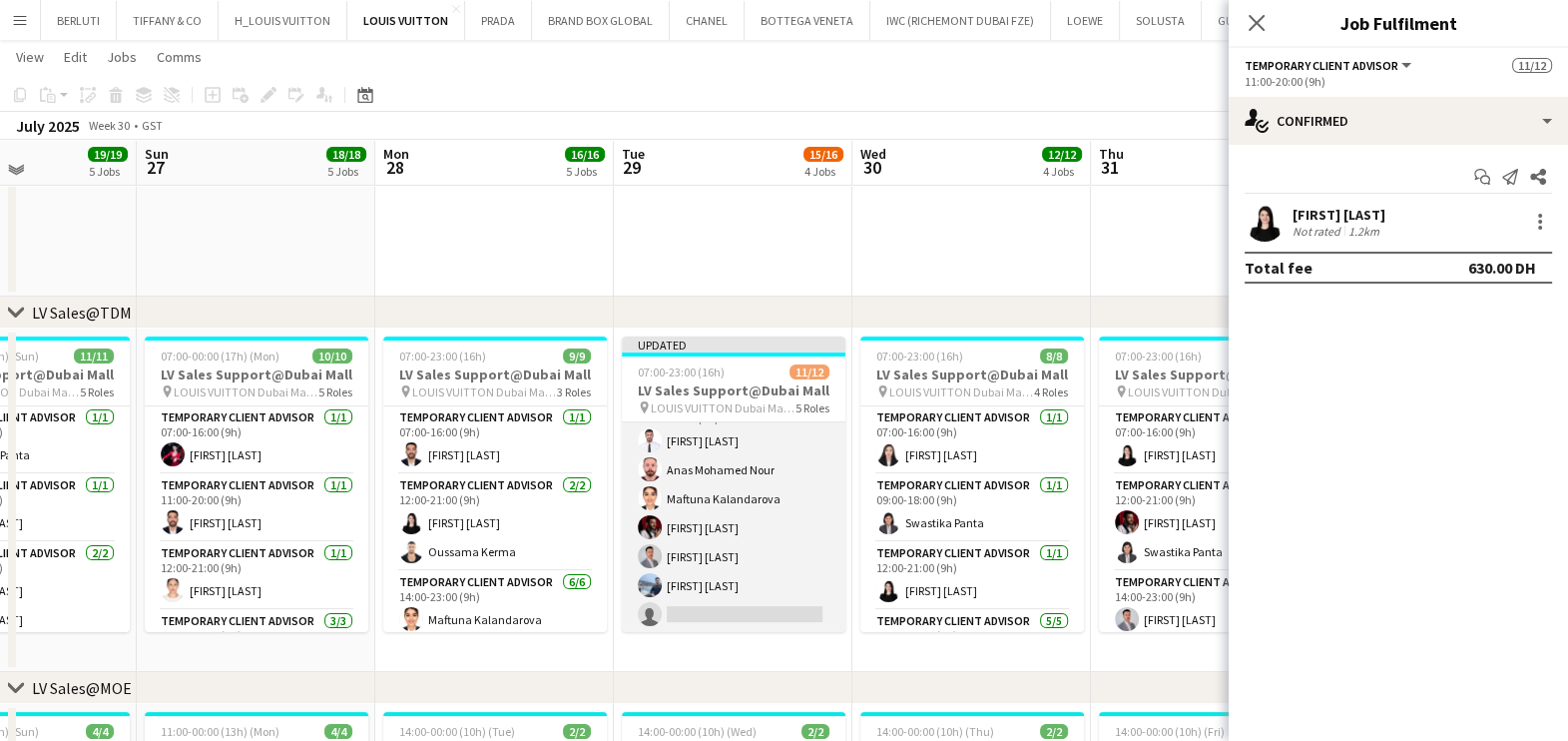 click on "Temporary Client Advisor   6/7   14:00-23:00 (9h)
[FIRST] [LAST] [FIRST] [LAST] [FIRST] [LAST] [FIRST] [LAST] [FIRST] [LAST] [FIRST] [LAST]
single-neutral-actions" at bounding box center (734, 513) 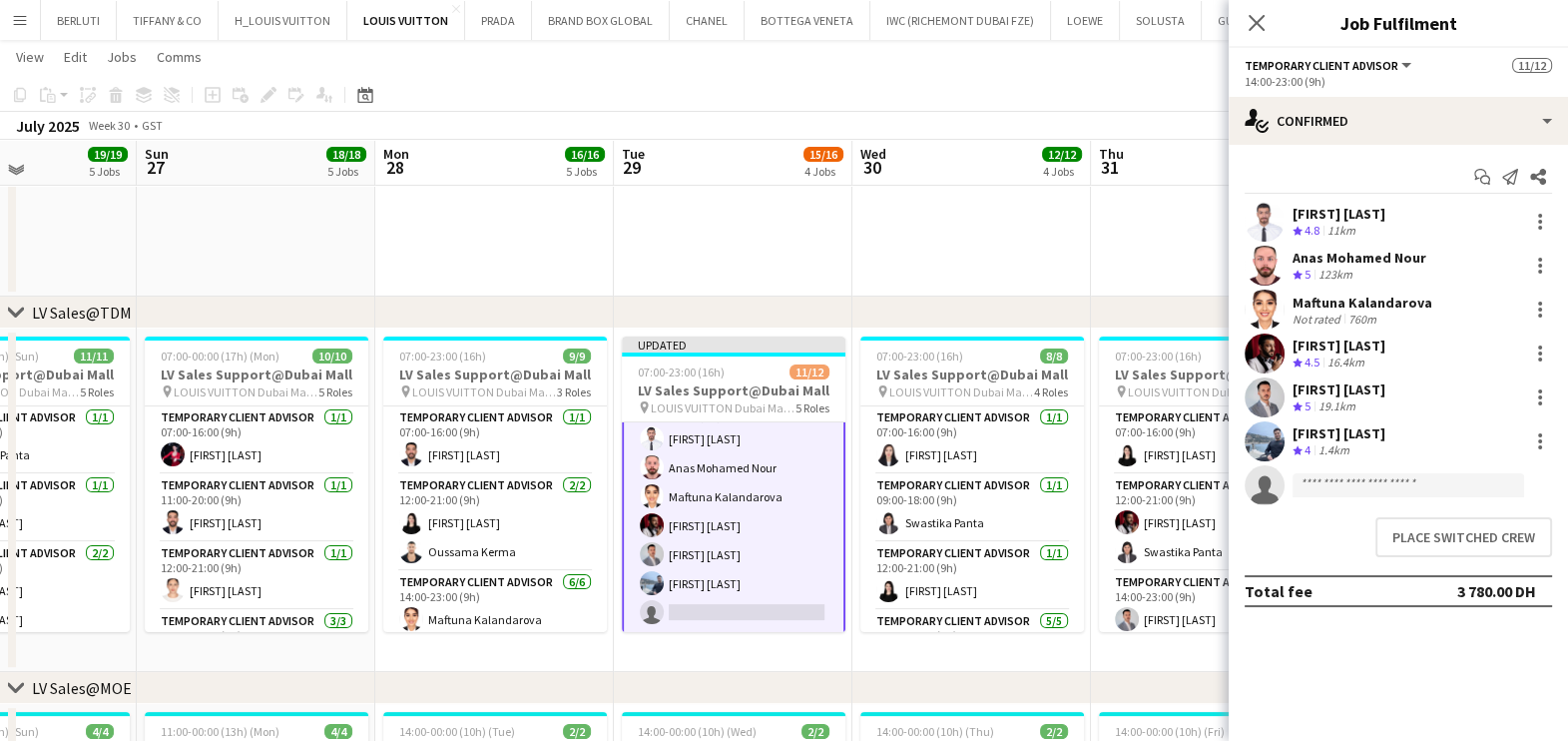 scroll, scrollTop: 334, scrollLeft: 0, axis: vertical 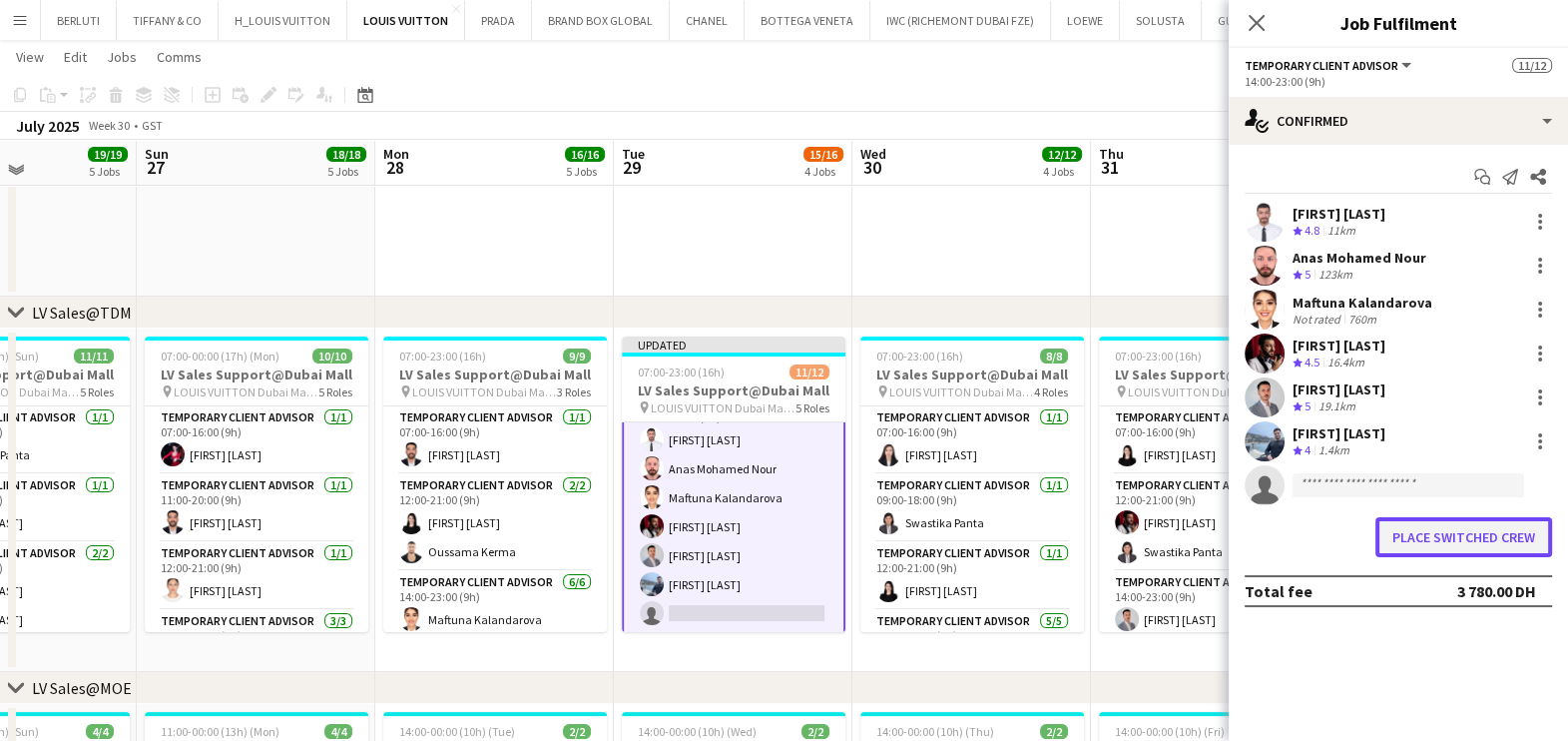 click on "Place switched crew" at bounding box center (1463, 537) 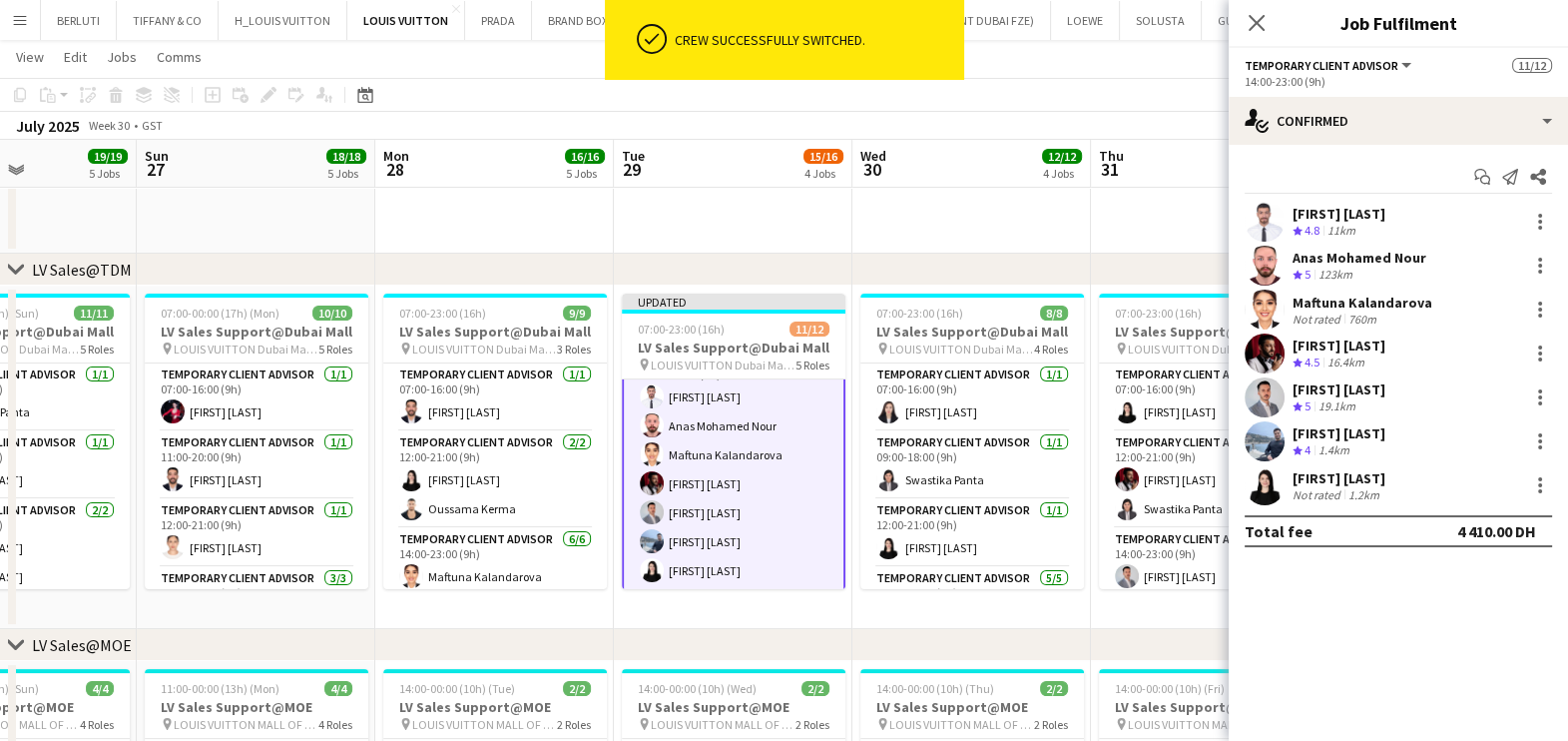 scroll, scrollTop: 498, scrollLeft: 0, axis: vertical 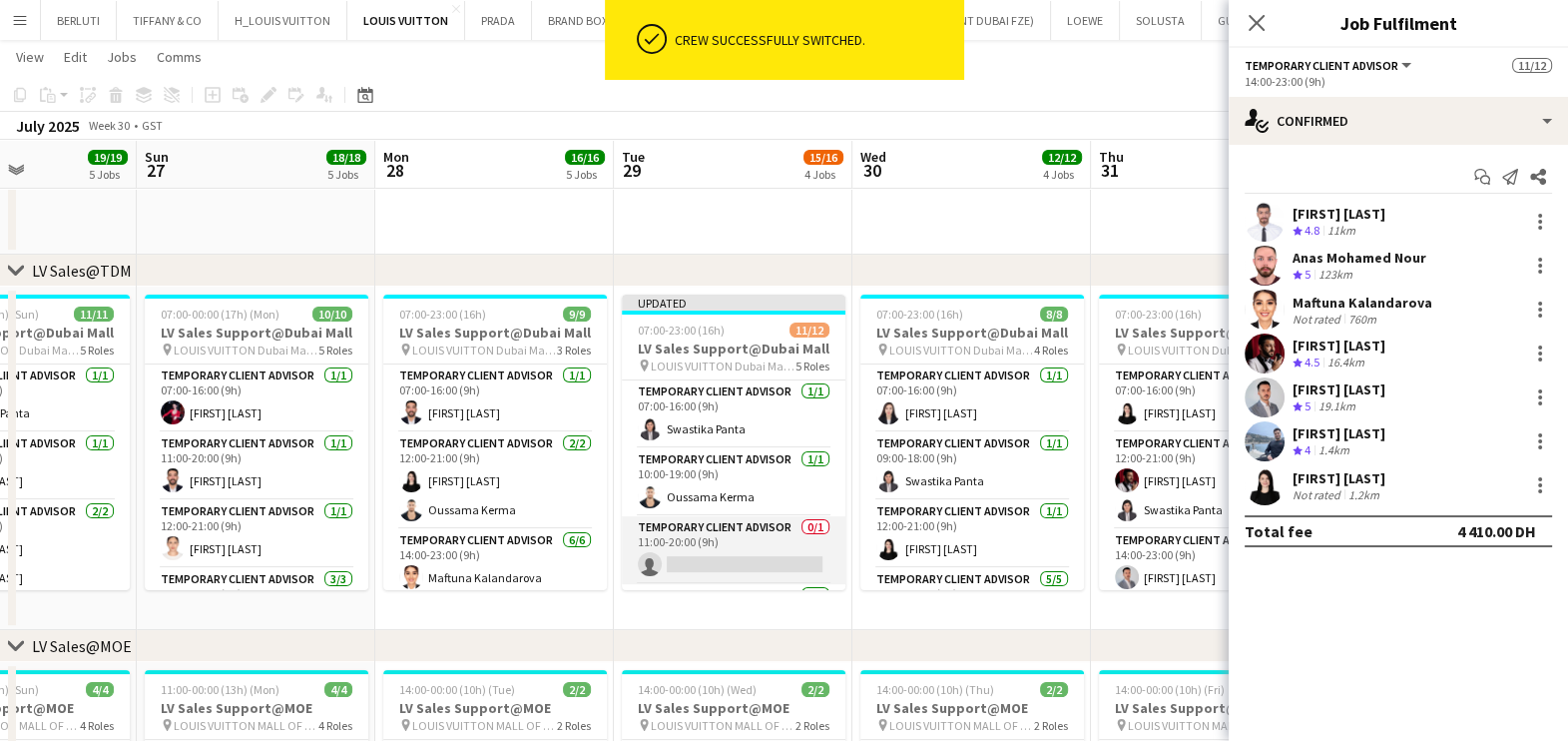 click on "Temporary Client Advisor   0/1   11:00-20:00 (9h)
single-neutral-actions" at bounding box center (734, 550) 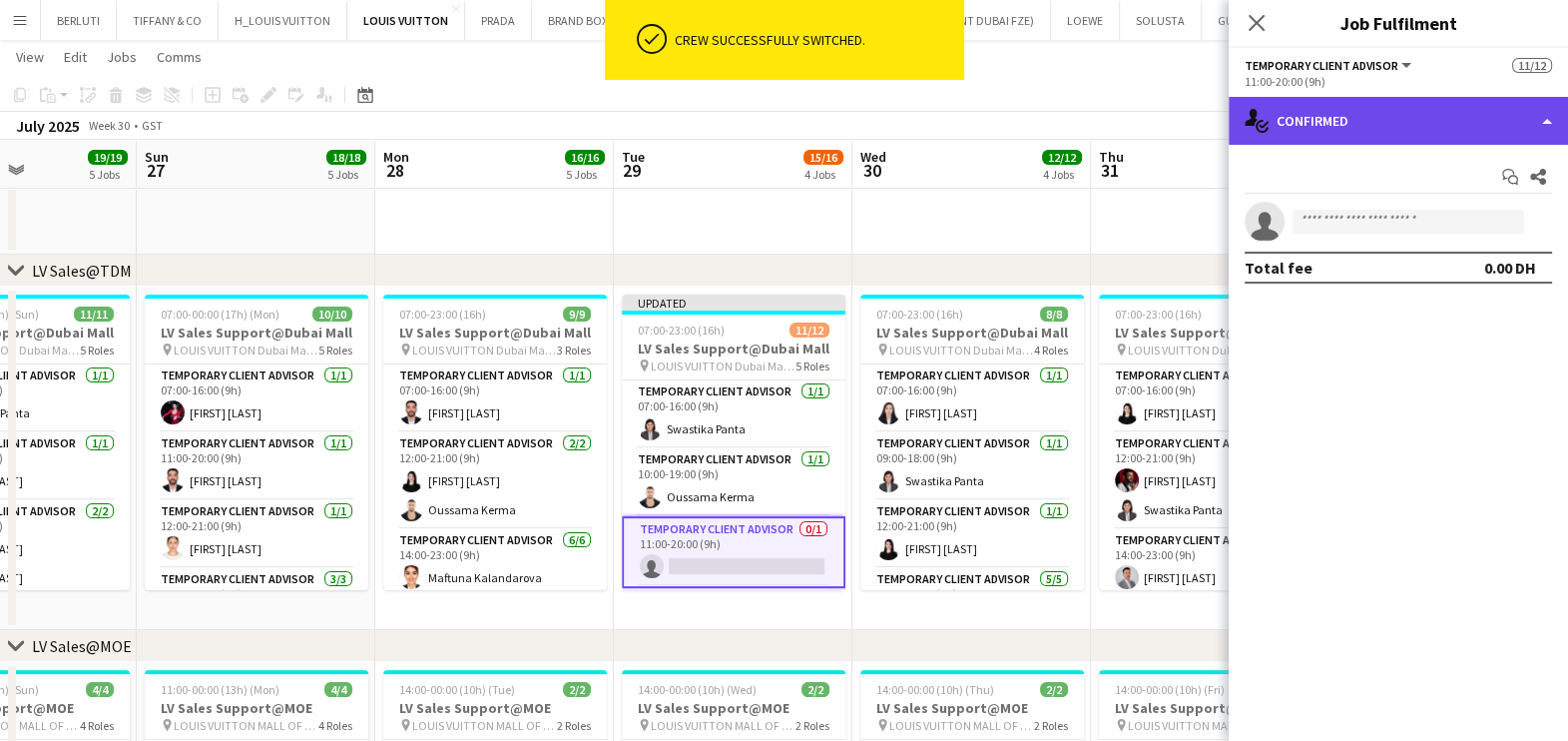 click on "single-neutral-actions-check-2
Confirmed" 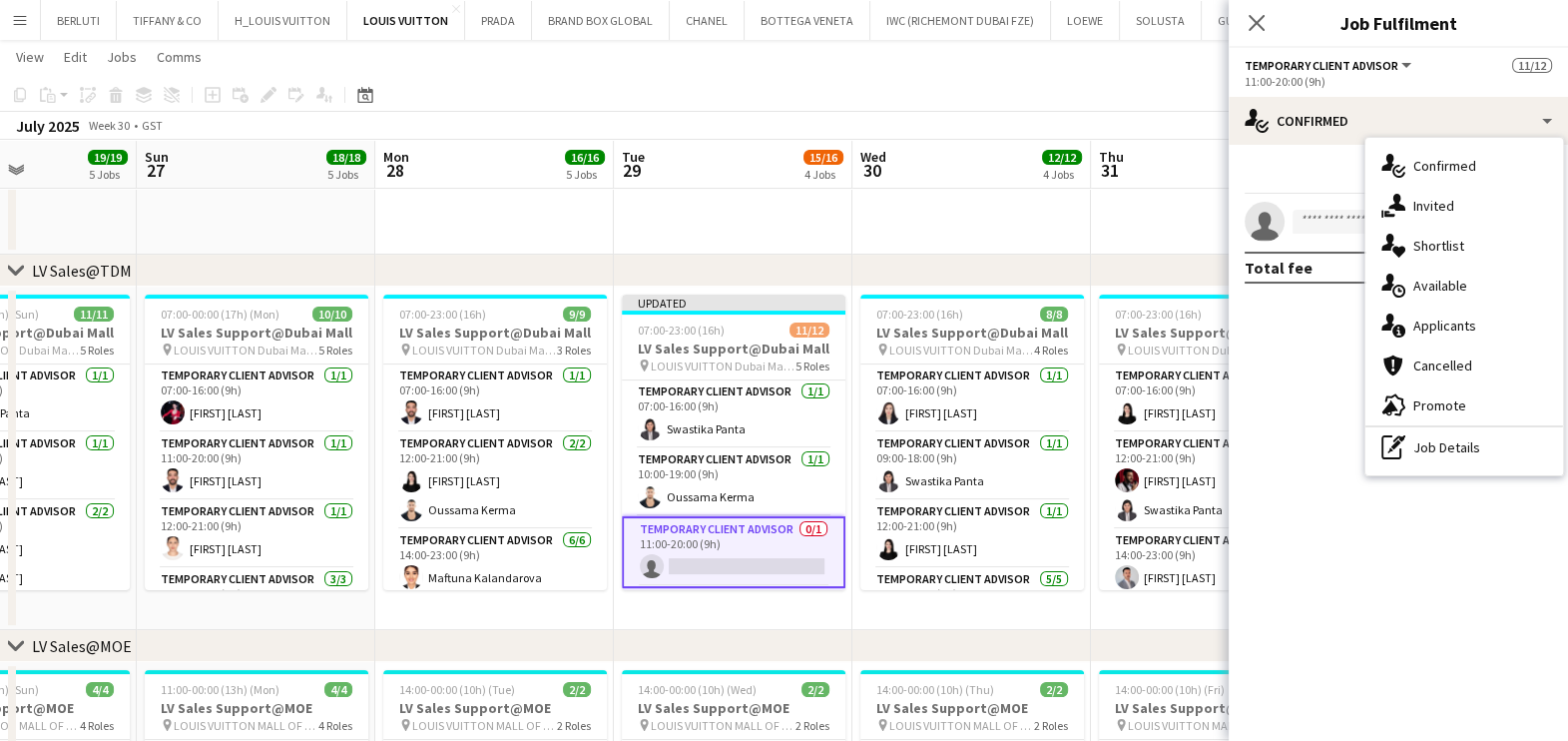 click on "pen-write
Job Details" at bounding box center (1464, 447) 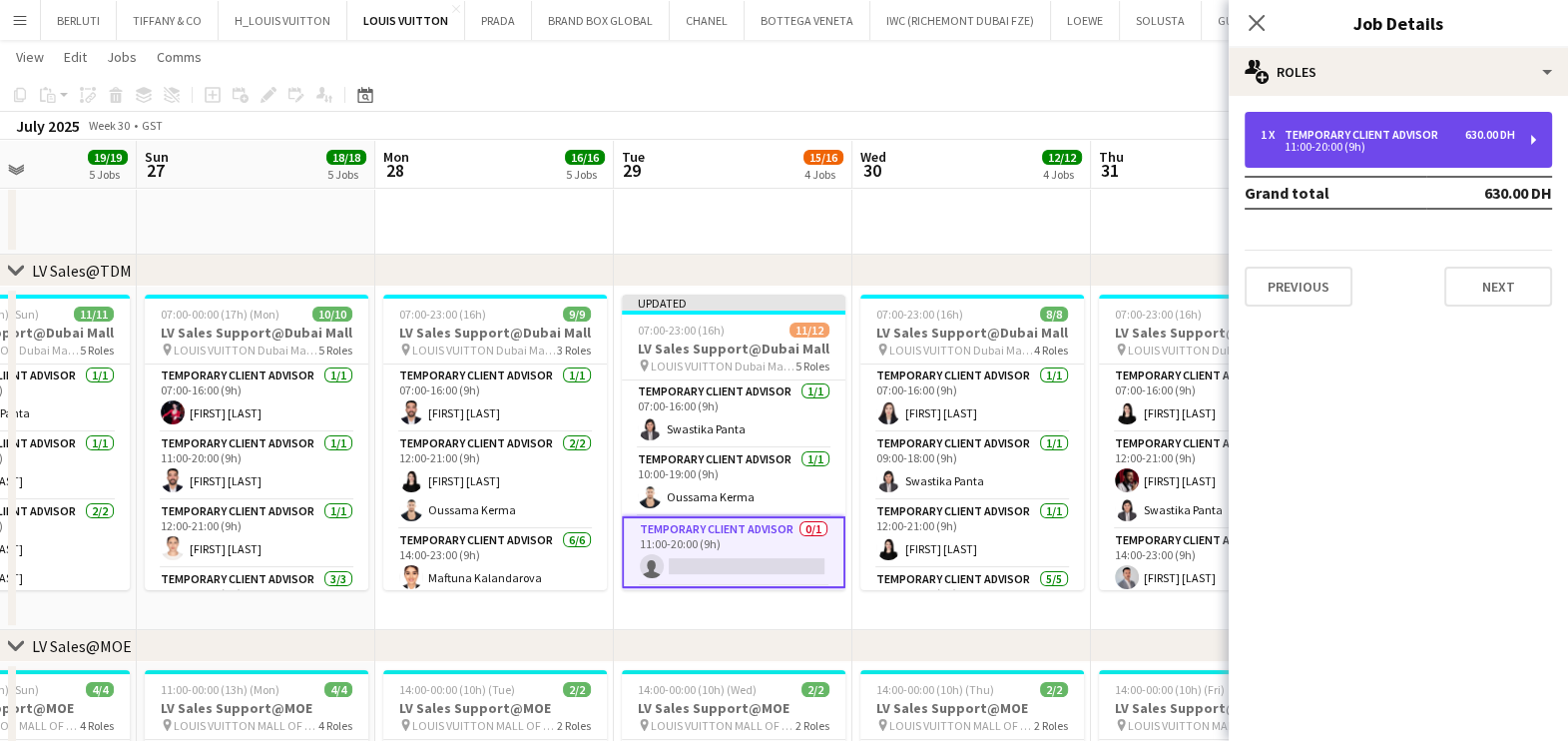 click on "Temporary Client Advisor" at bounding box center (1365, 135) 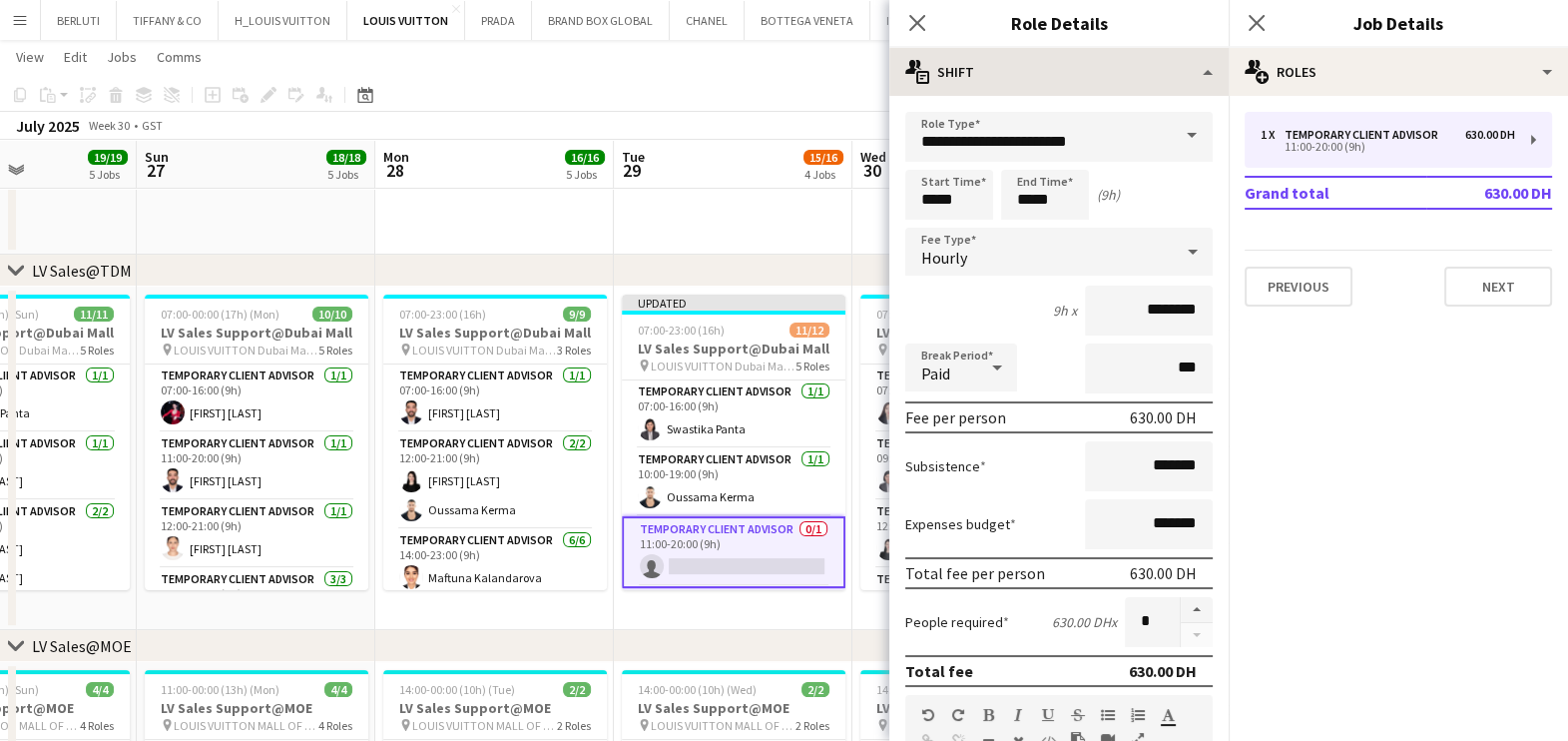click on "**********" 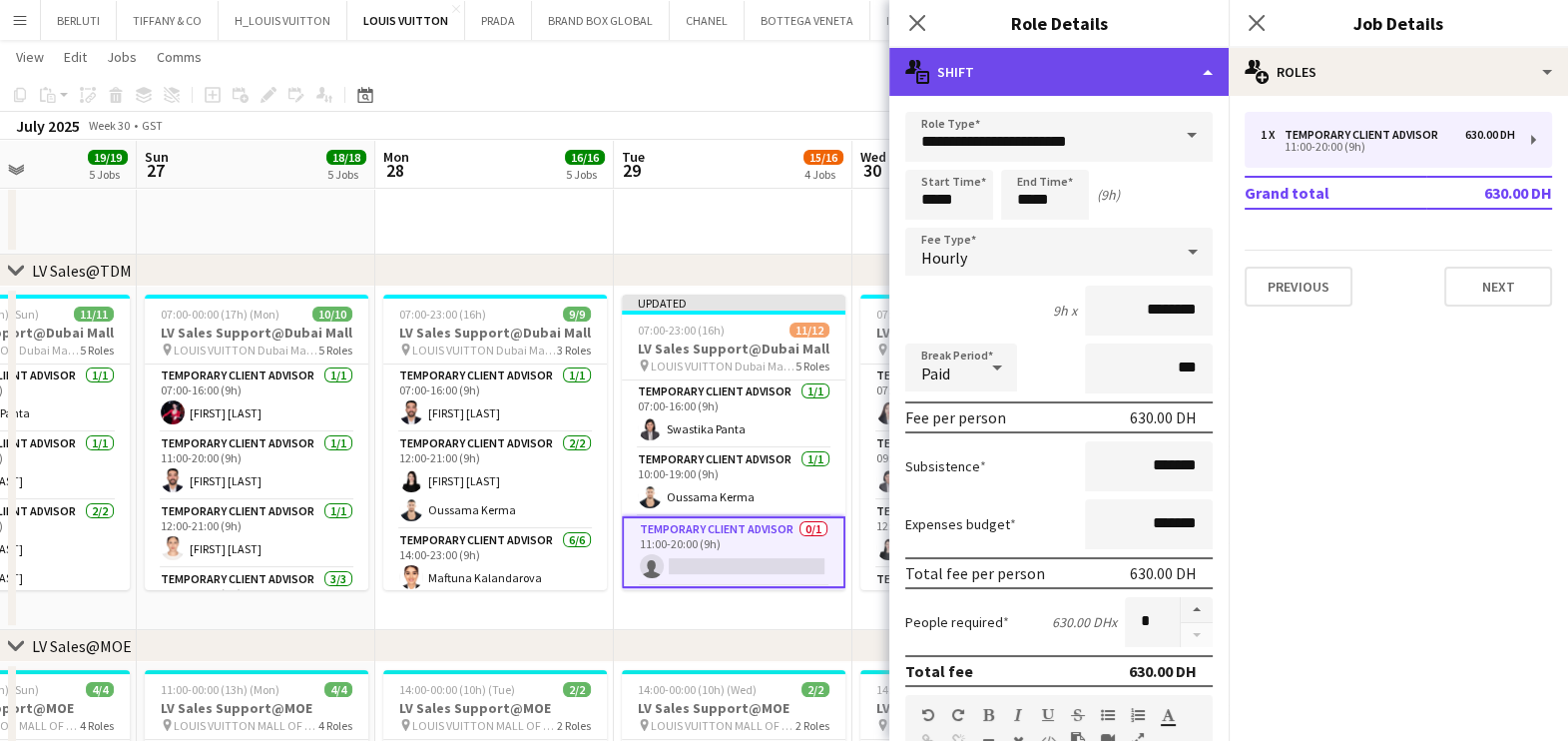 drag, startPoint x: 1188, startPoint y: 90, endPoint x: 1160, endPoint y: 80, distance: 29.732137 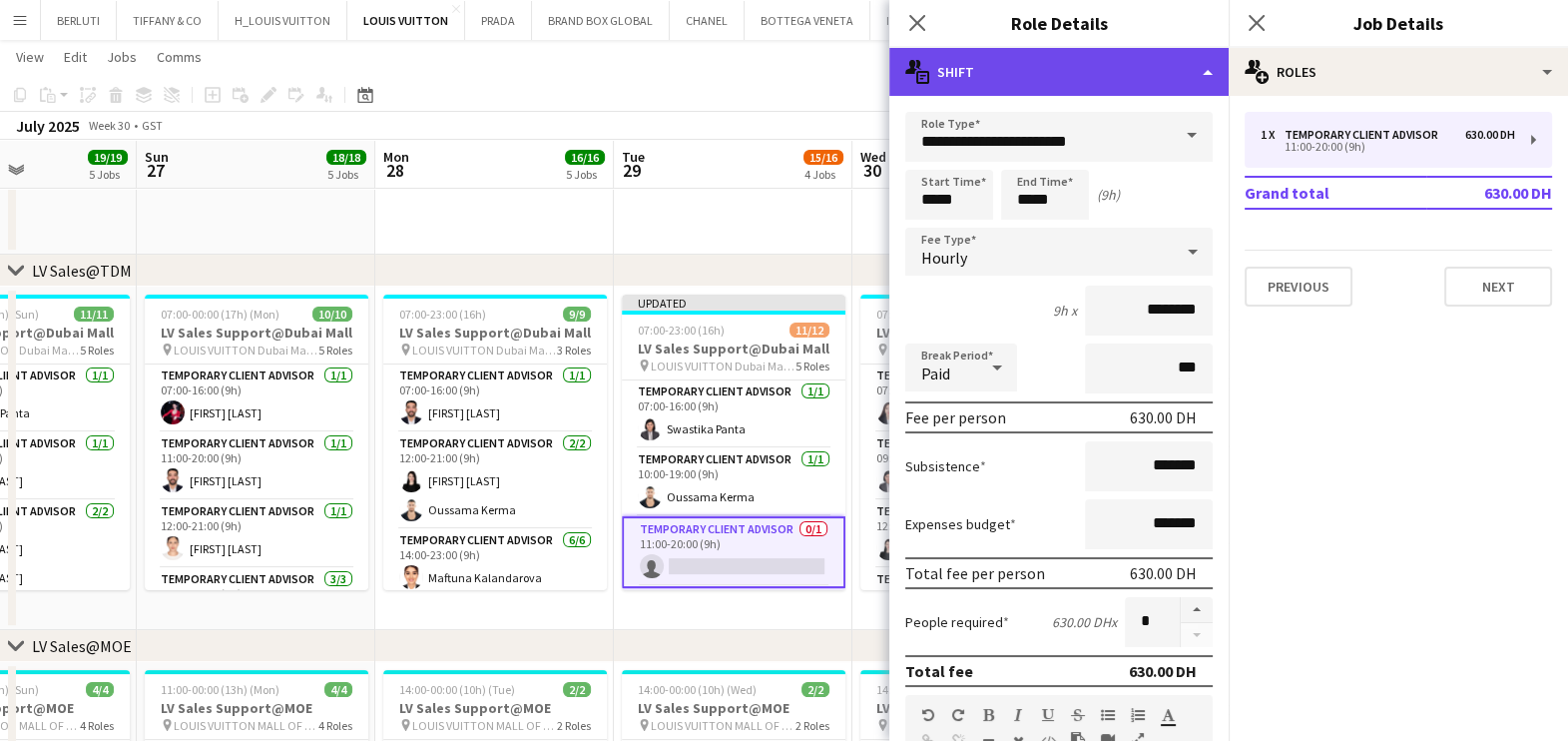 click on "multiple-actions-text
Shift" 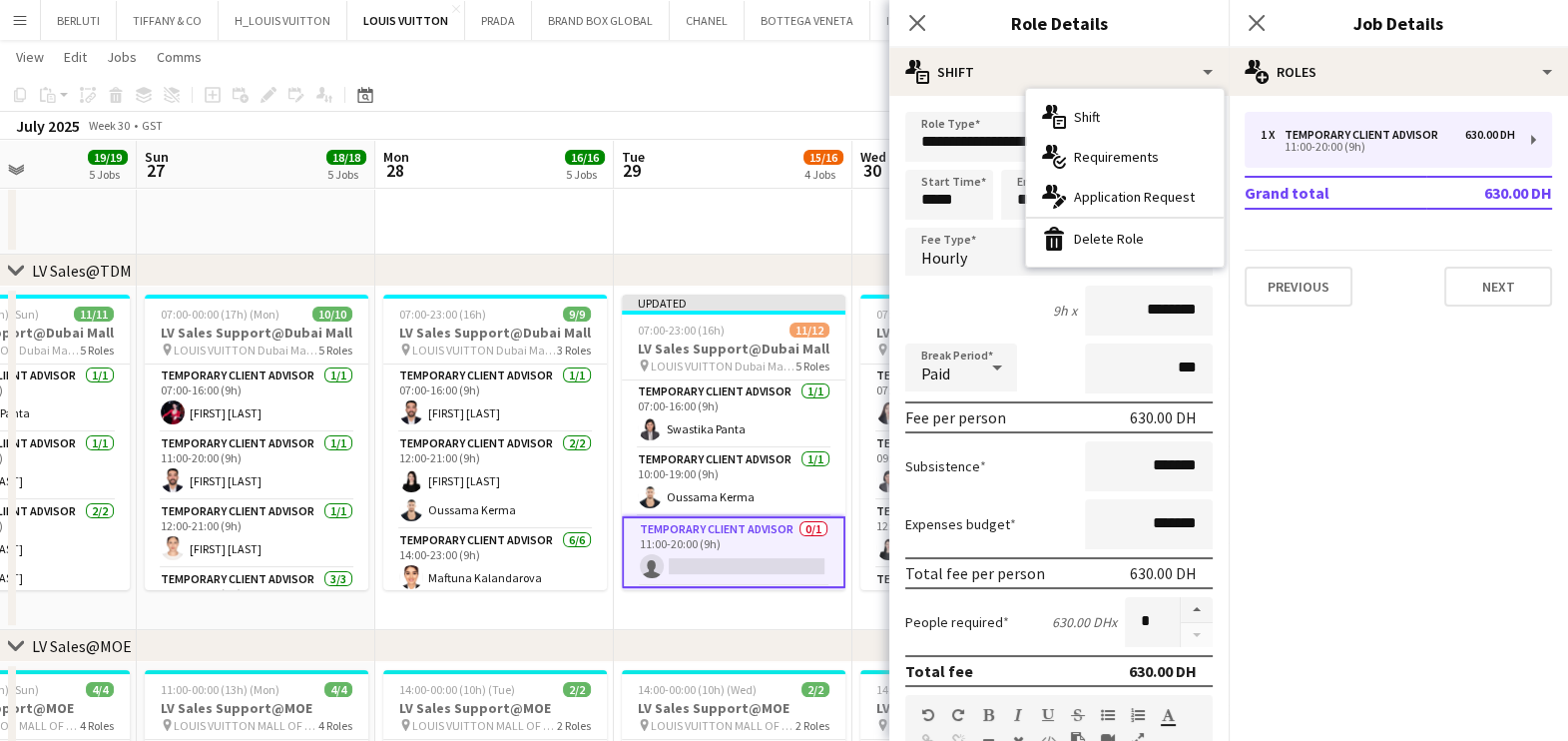 click on "bin-2
Delete Role" at bounding box center (1125, 239) 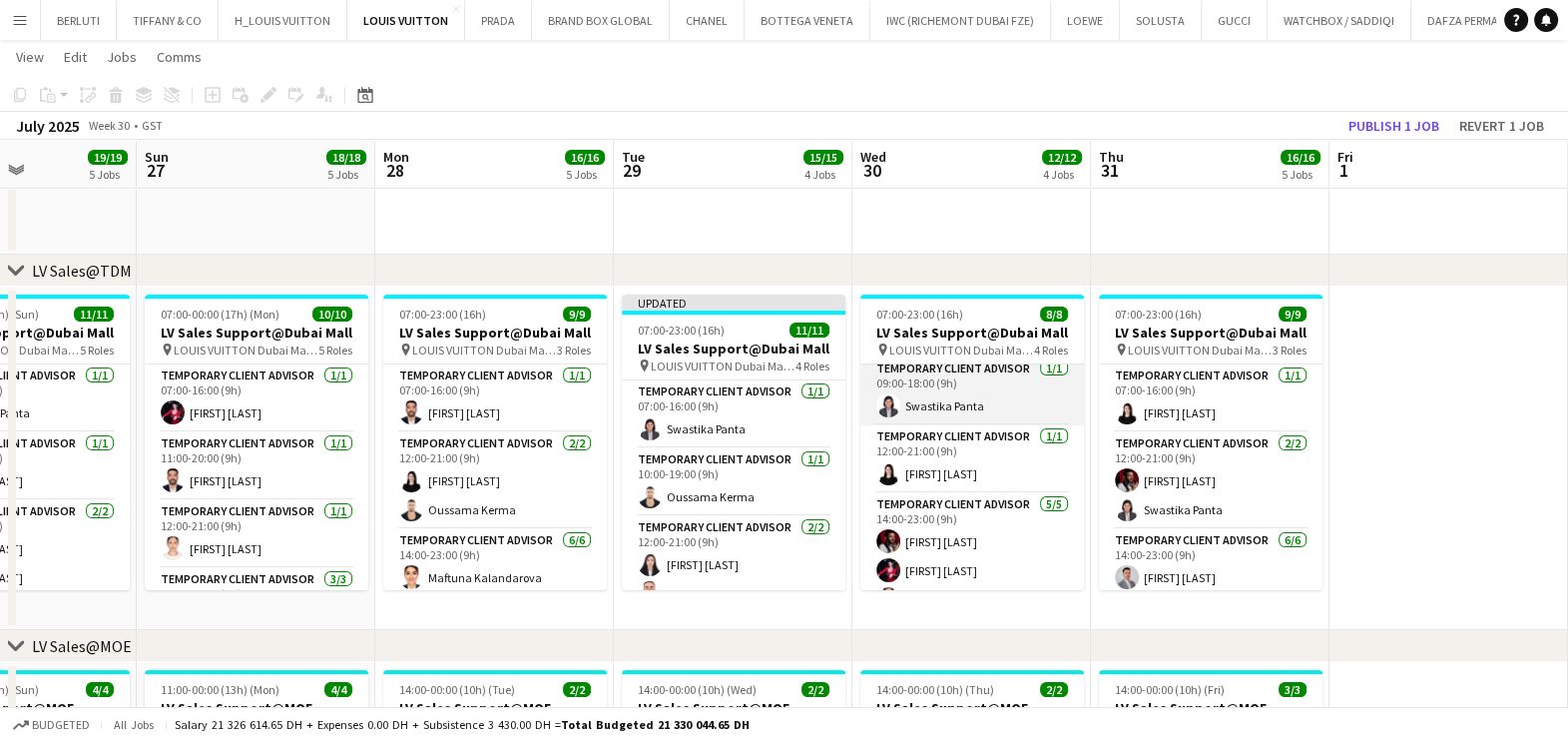 scroll, scrollTop: 124, scrollLeft: 0, axis: vertical 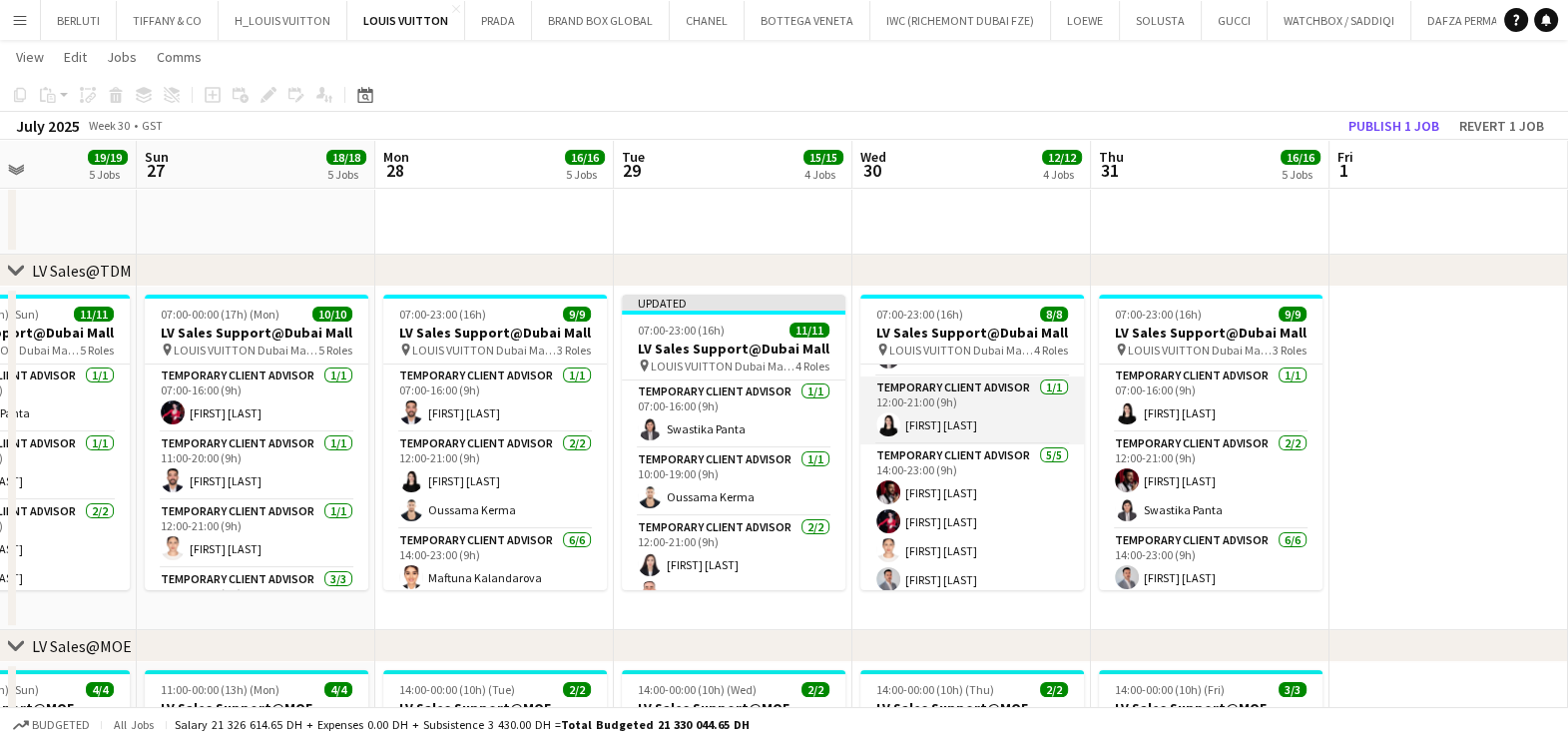 click on "Temporary Client Advisor   1/1   12:00-21:00 (9h)
[FIRST] [LAST]" at bounding box center (972, 410) 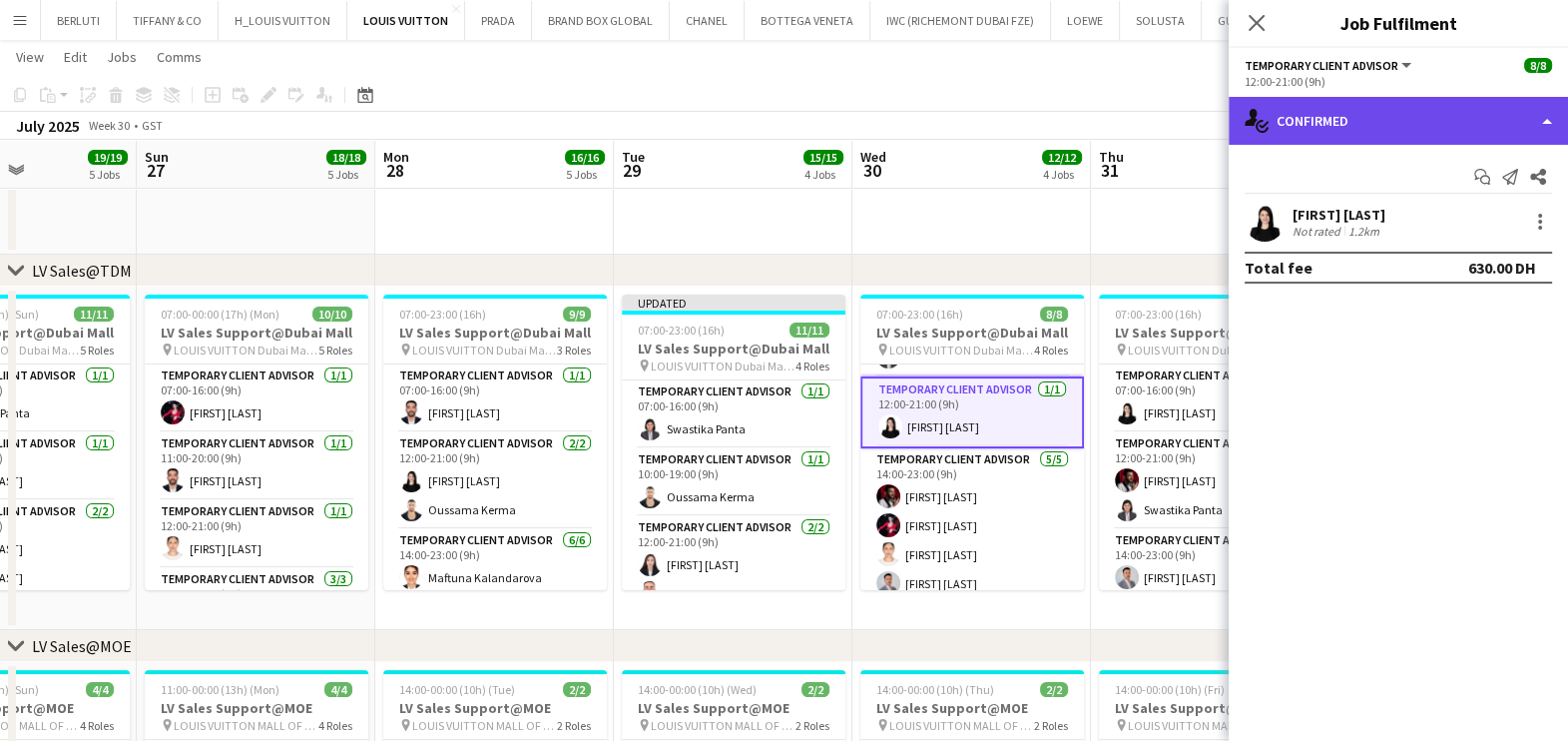 click on "single-neutral-actions-check-2
Confirmed" 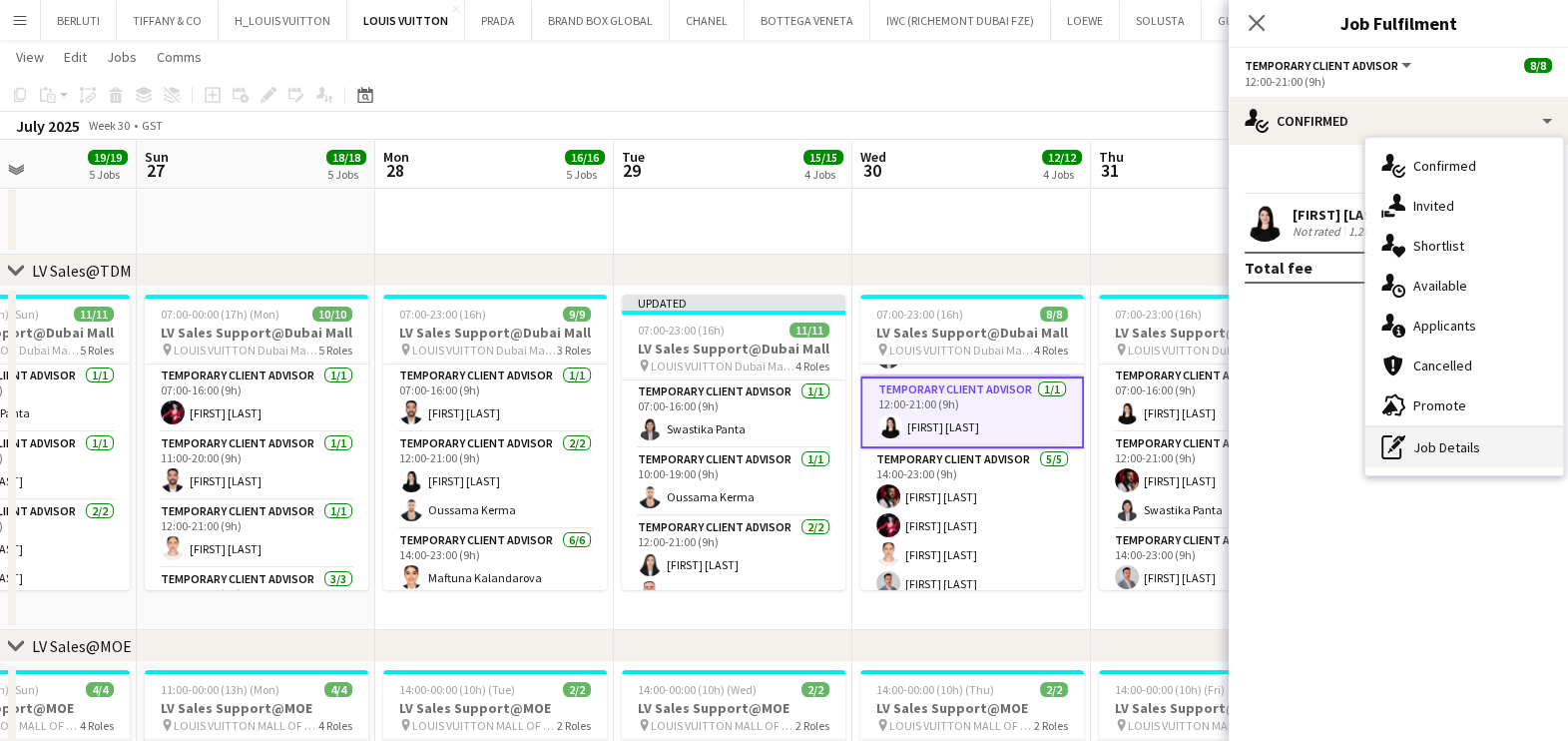 click on "pen-write
Job Details" at bounding box center [1464, 447] 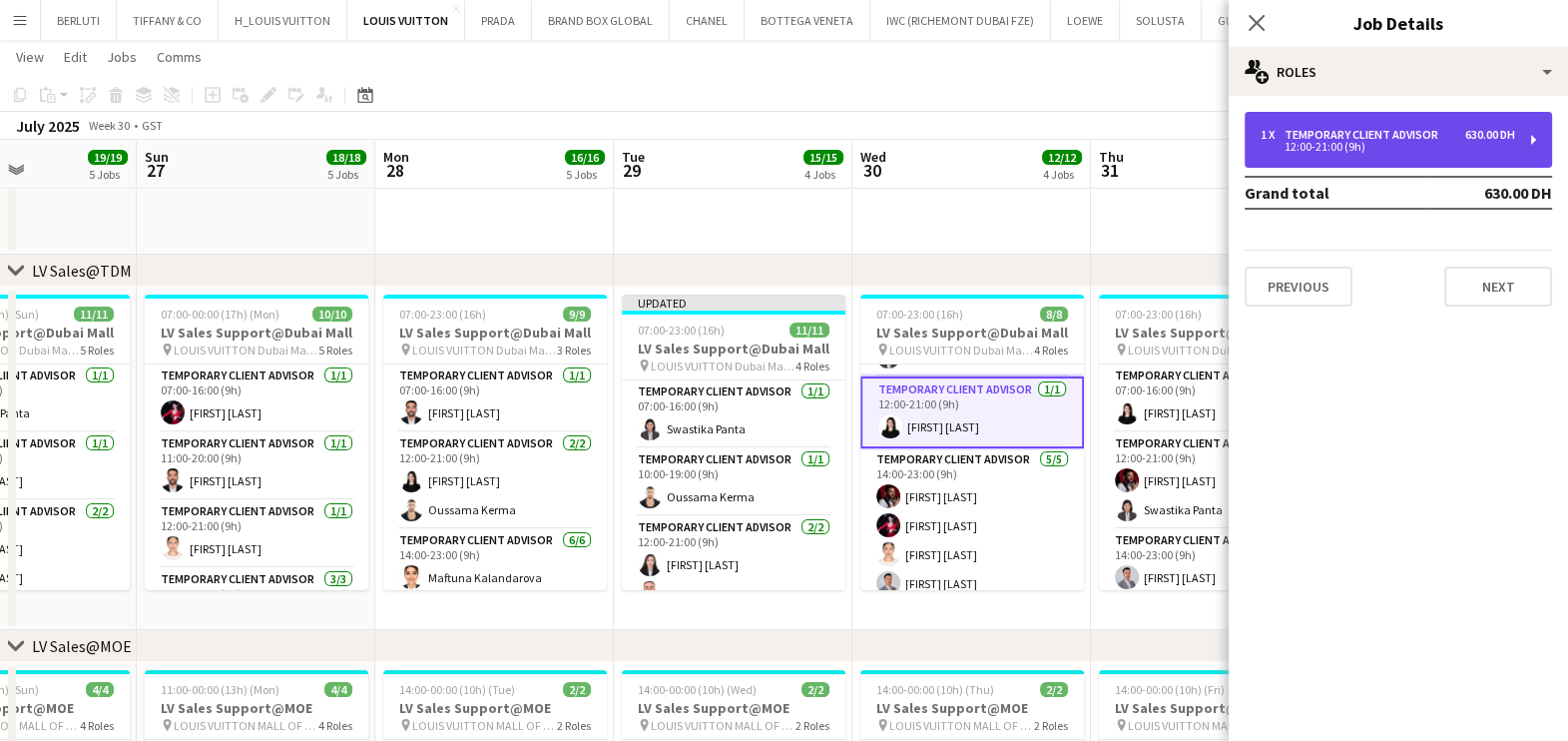 click on "Temporary Client Advisor" at bounding box center [1365, 135] 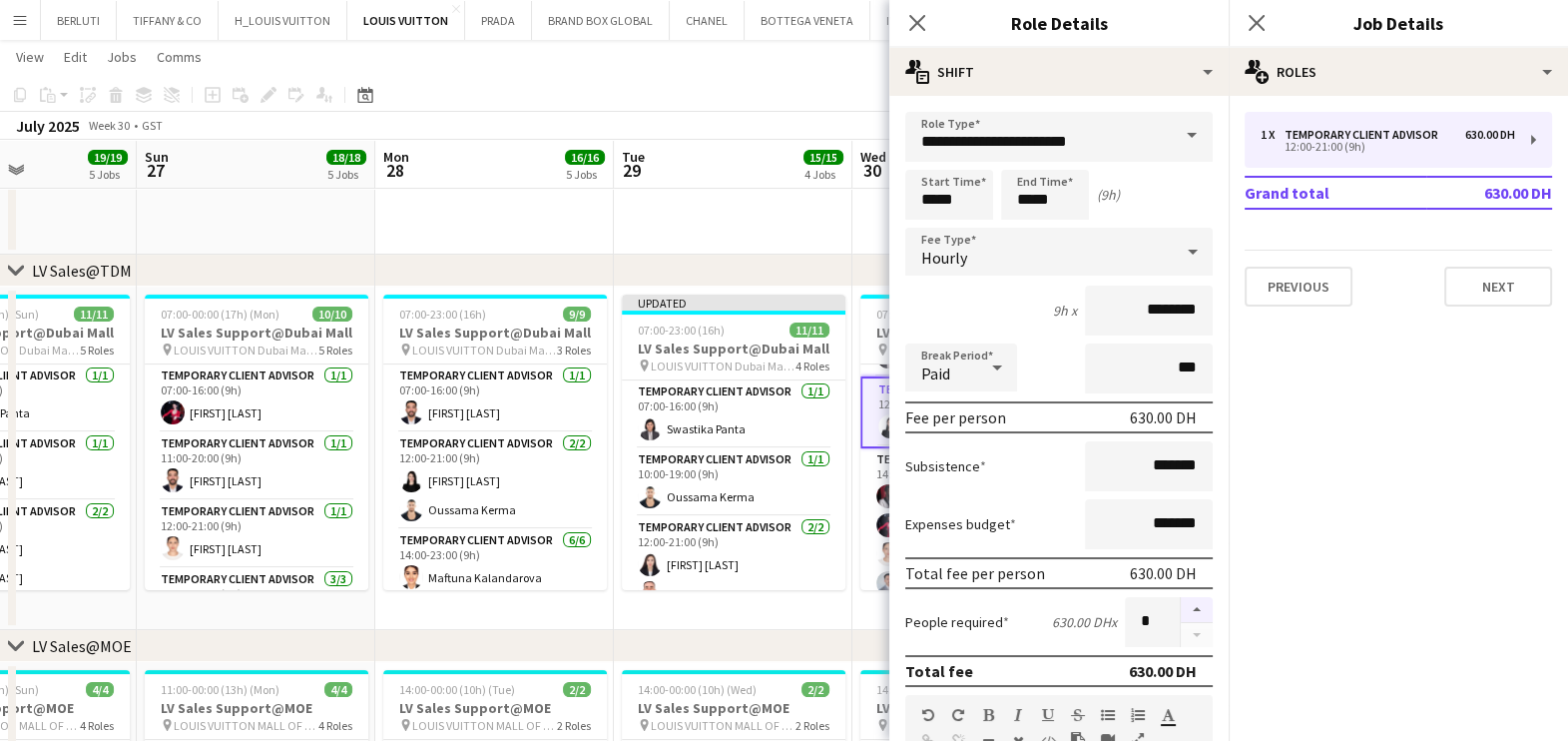 click at bounding box center (1197, 610) 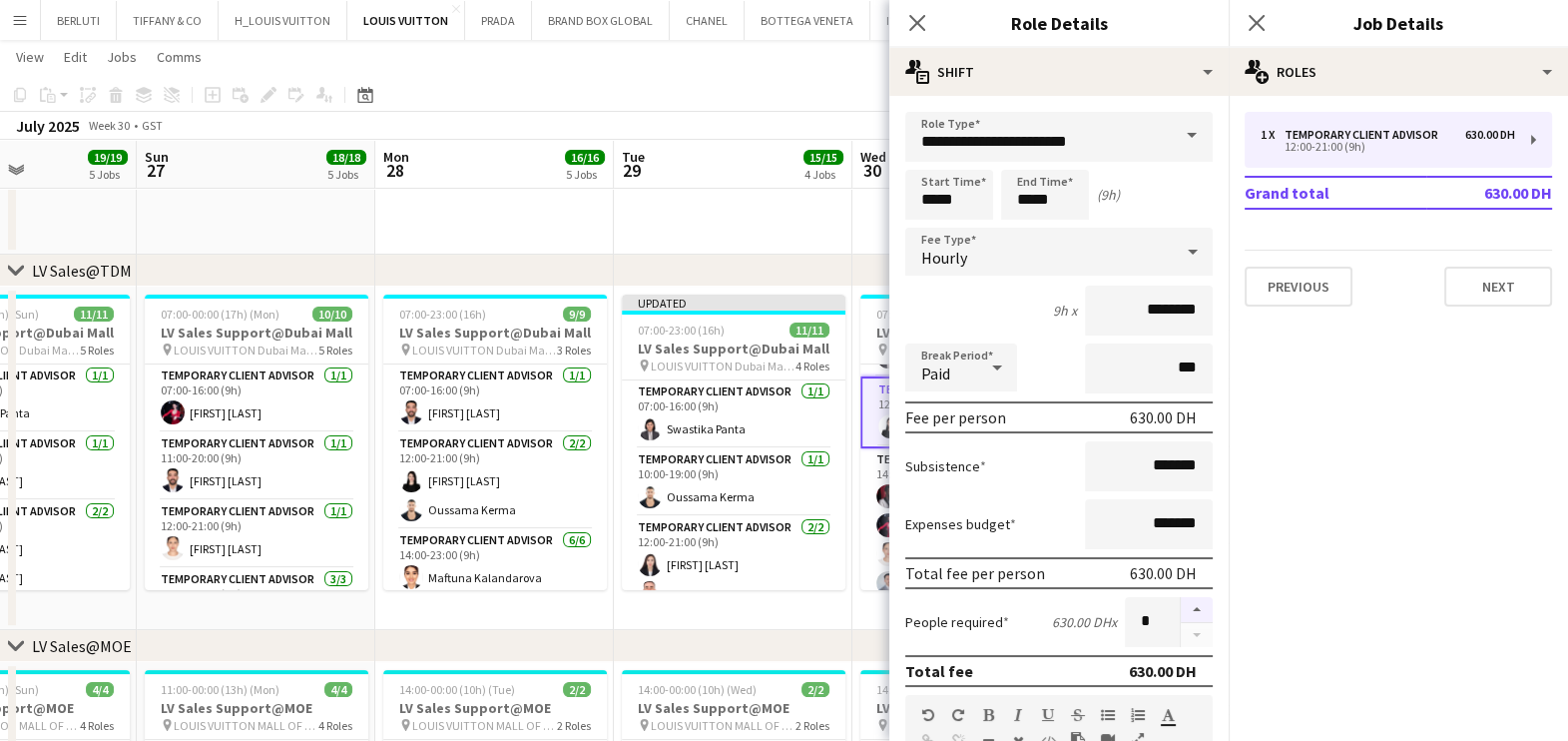 type on "*" 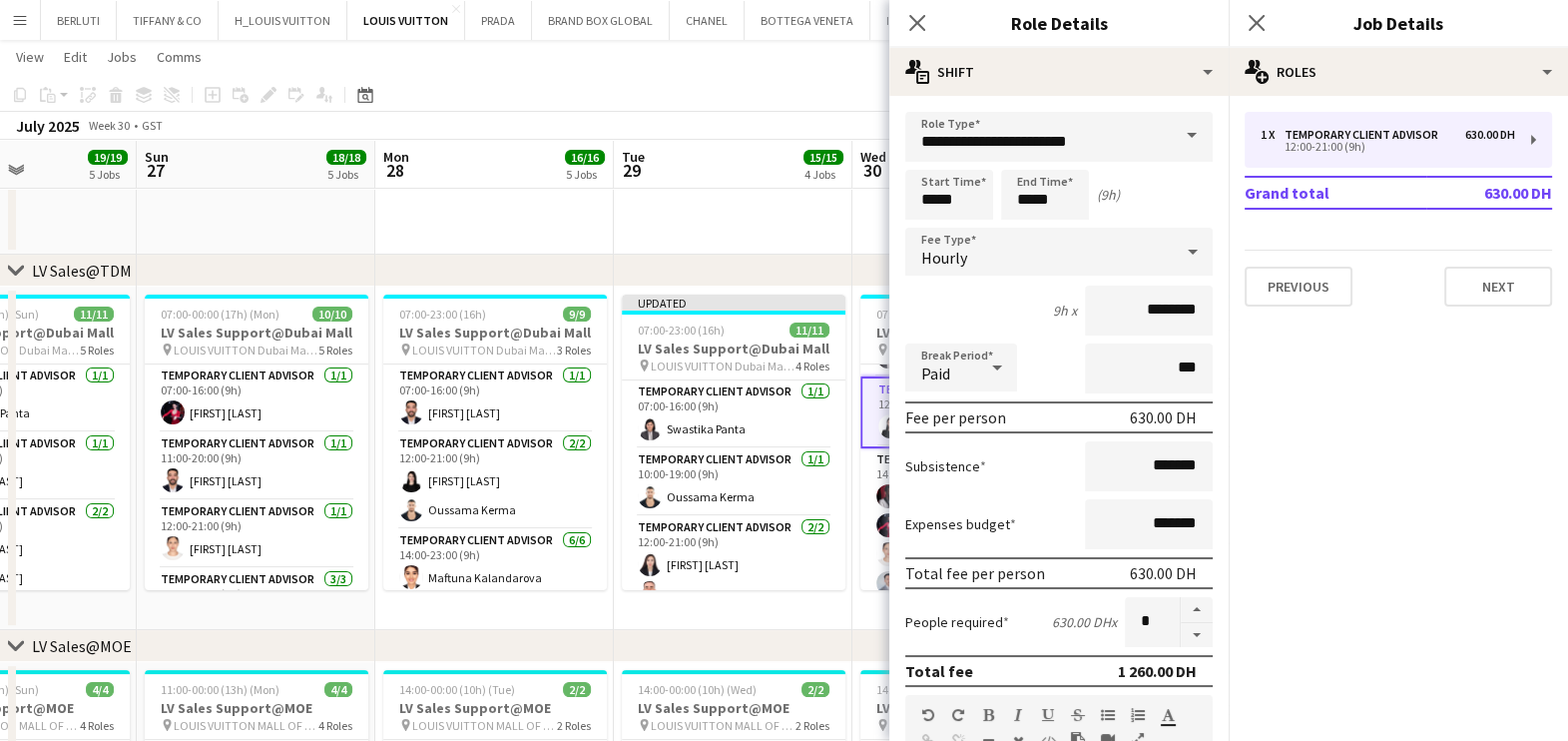 click on "Updated   07:00-23:00 (16h)    11/11   LV Sales Support@Dubai Mall
pin
LOUIS VUITTON Dubai Mall - Fashion Avenue   4 Roles   Temporary Client Advisor   1/1   07:00-16:00 (9h)
[FIRST] [LAST]  Temporary Client Advisor   1/1   10:00-19:00 (9h)
[FIRST] [LAST]  Temporary Client Advisor   2/2   12:00-21:00 (9h)
[FIRST] [LAST] [FIRST] [LAST]  Temporary Client Advisor   7/7   14:00-23:00 (9h)
[FIRST] [LAST] [FIRST] [LAST] [FIRST] [LAST] [FIRST] [LAST] [FIRST] [LAST] [FIRST] [LAST]" at bounding box center (733, 458) 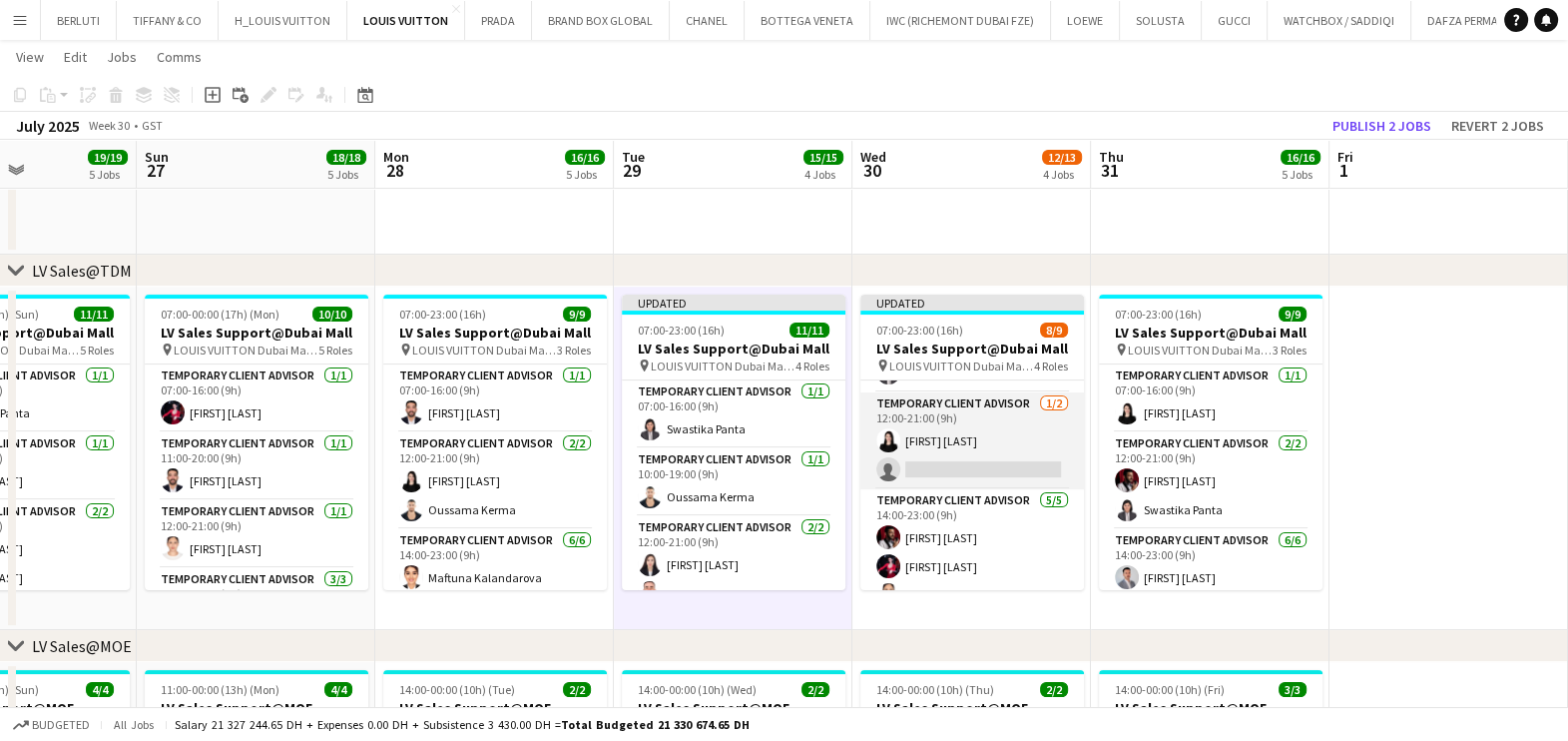 drag, startPoint x: 891, startPoint y: 542, endPoint x: 1032, endPoint y: 485, distance: 152.0855 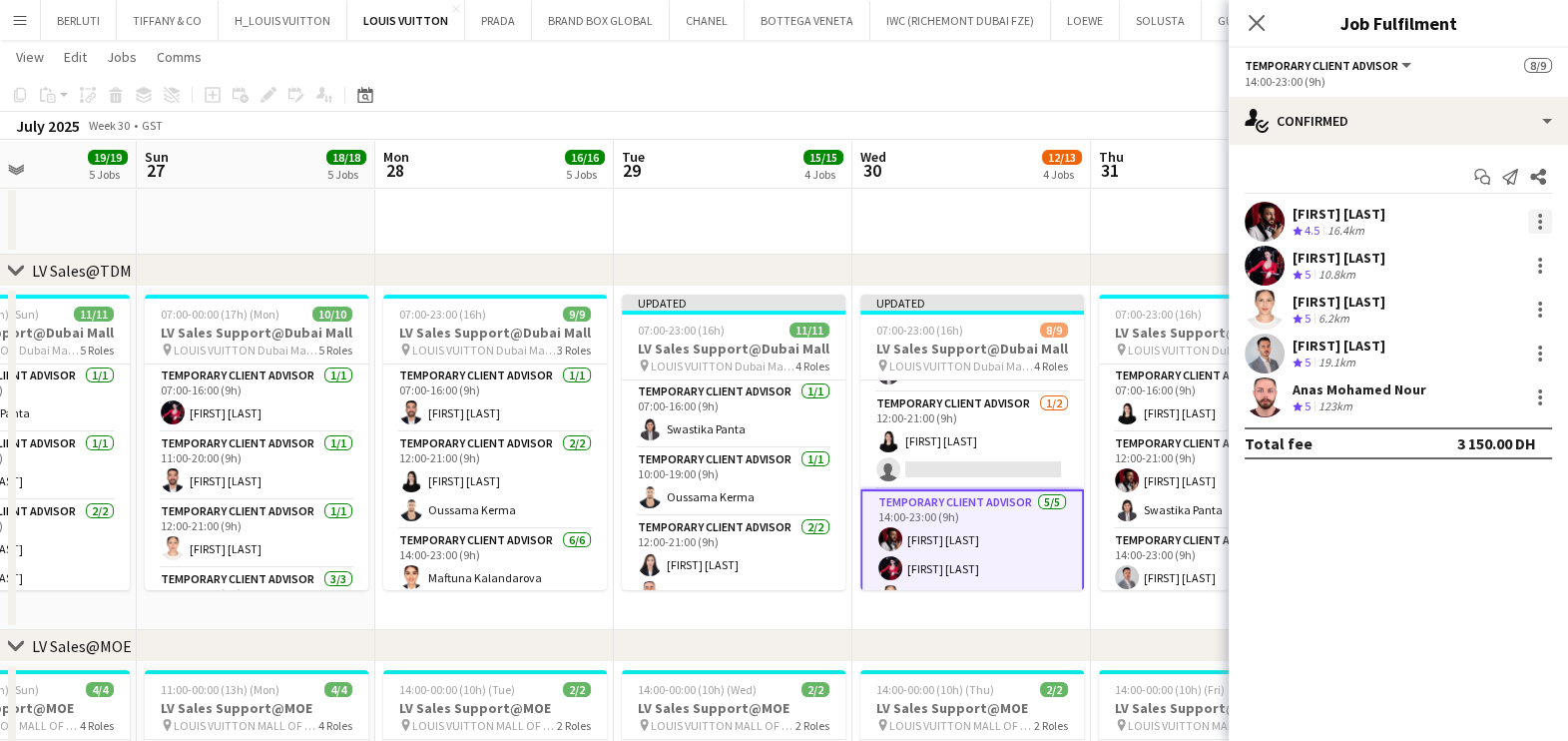 click at bounding box center (1540, 222) 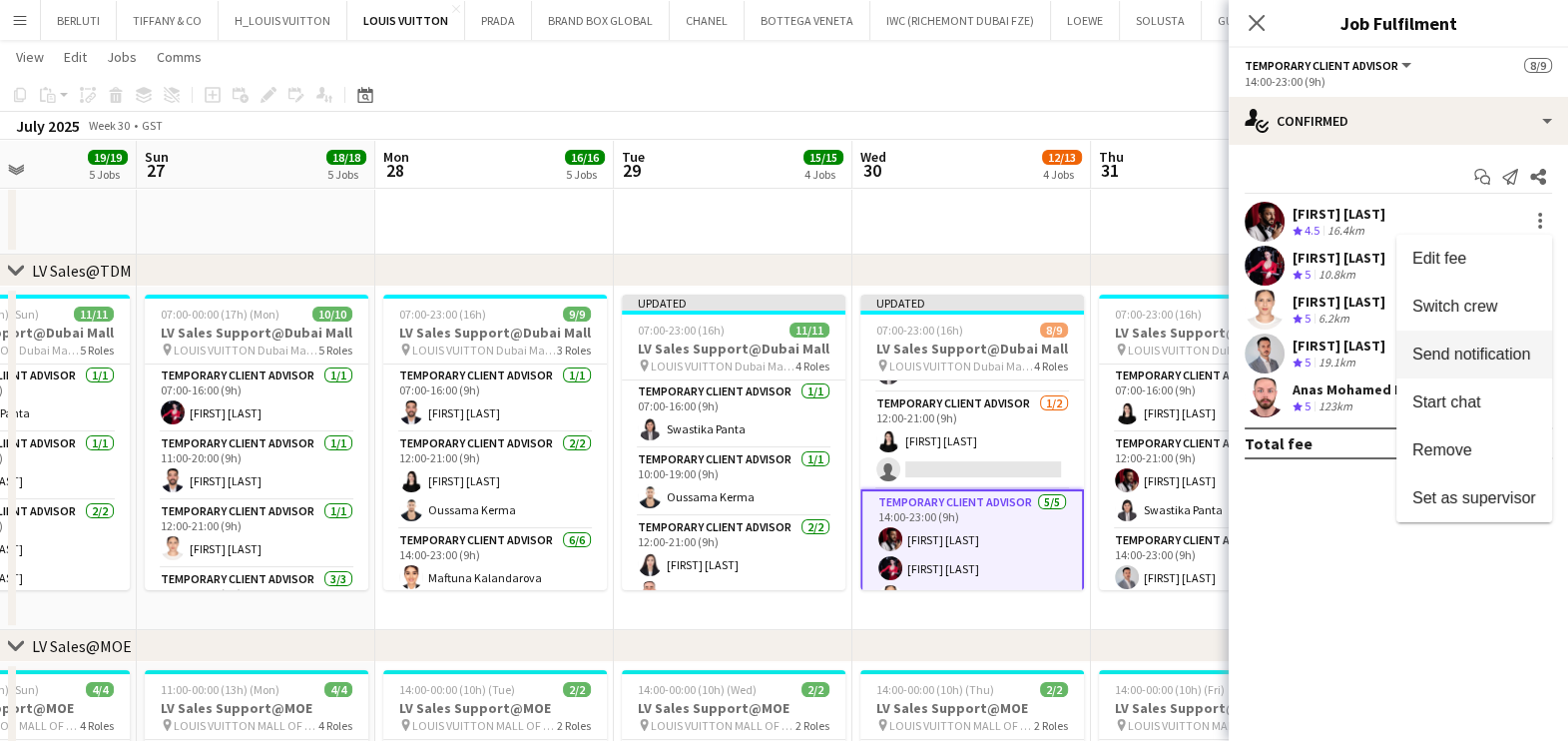 click on "Switch crew" at bounding box center (1454, 306) 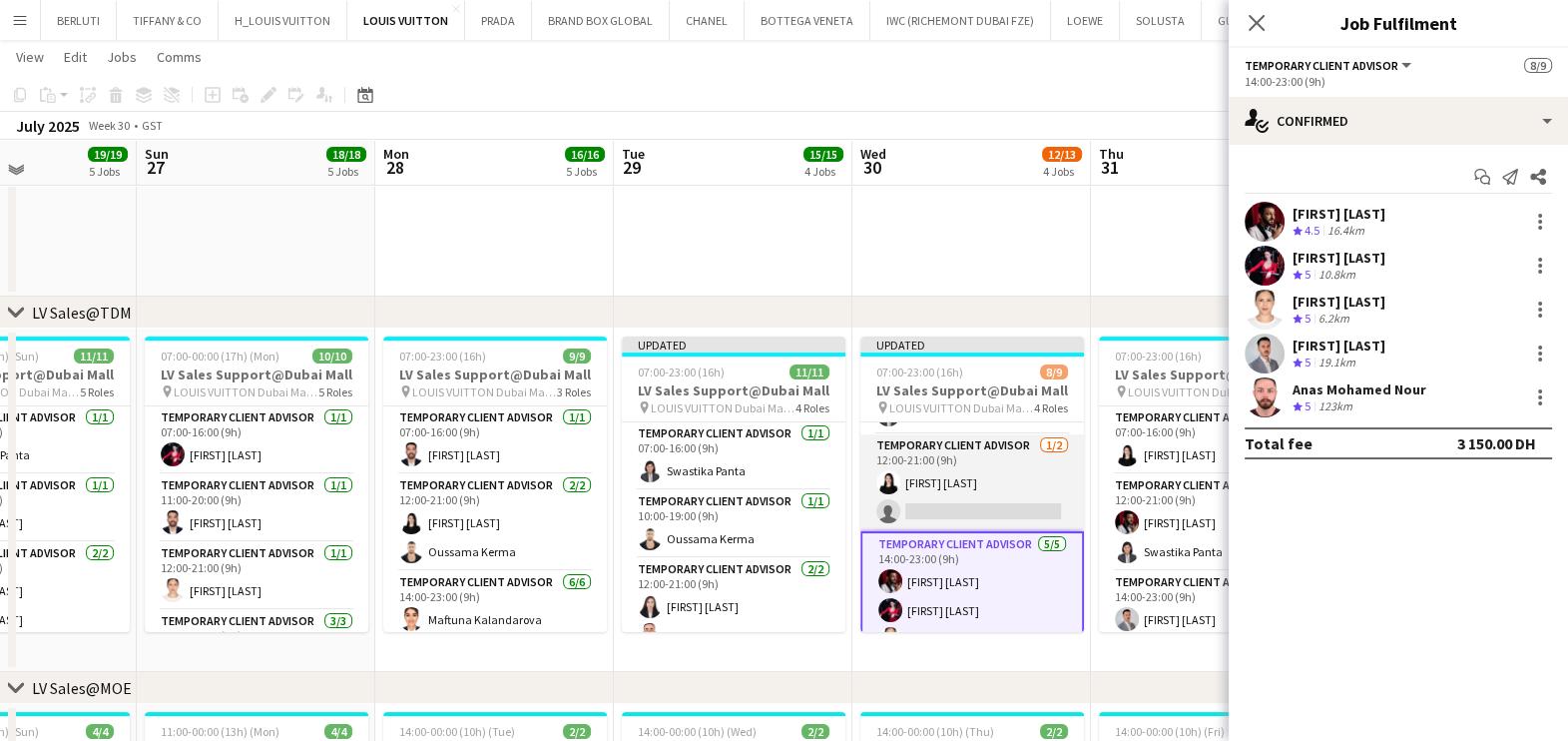 click on "Temporary Client Advisor   1/2   12:00-21:00 (9h)
Maria Leicovici
single-neutral-actions" at bounding box center (972, 482) 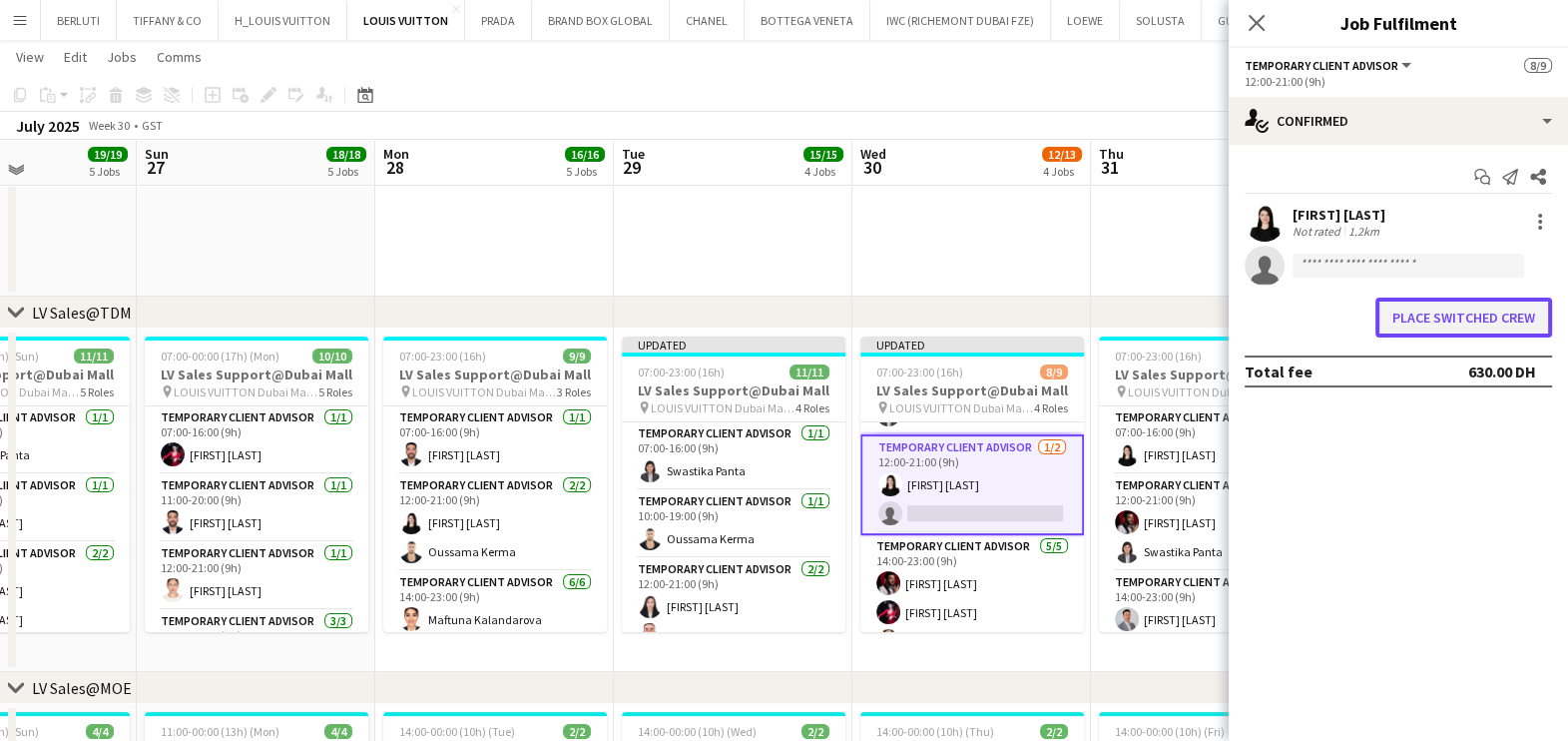 click on "Place switched crew" at bounding box center [1463, 318] 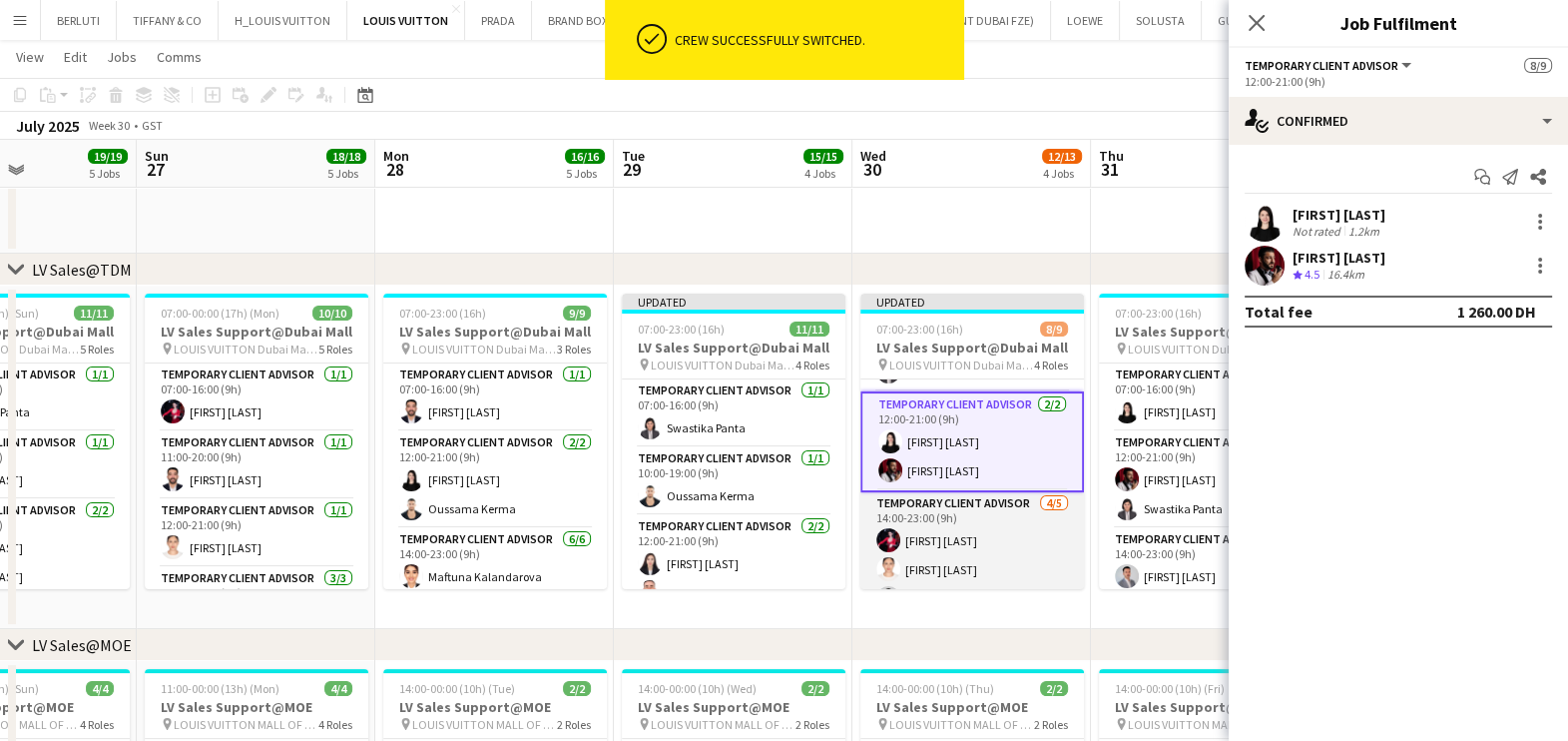 scroll, scrollTop: 498, scrollLeft: 0, axis: vertical 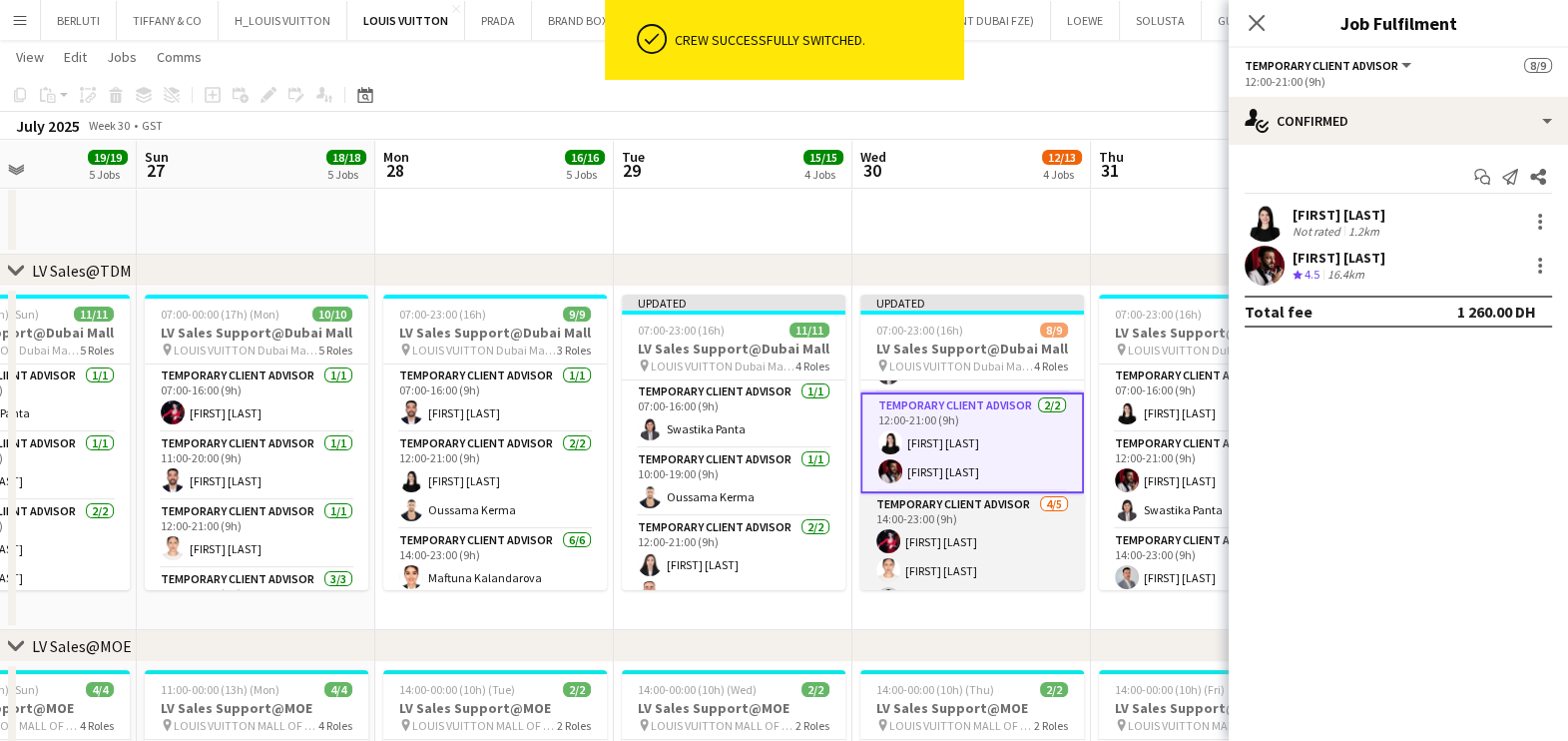 click on "Temporary Client Advisor   4/5   14:00-23:00 (9h)
[FIRST] [LAST] [FIRST] [LAST] [FIRST] [LAST] [FIRST] [LAST]
single-neutral-actions" at bounding box center [972, 585] 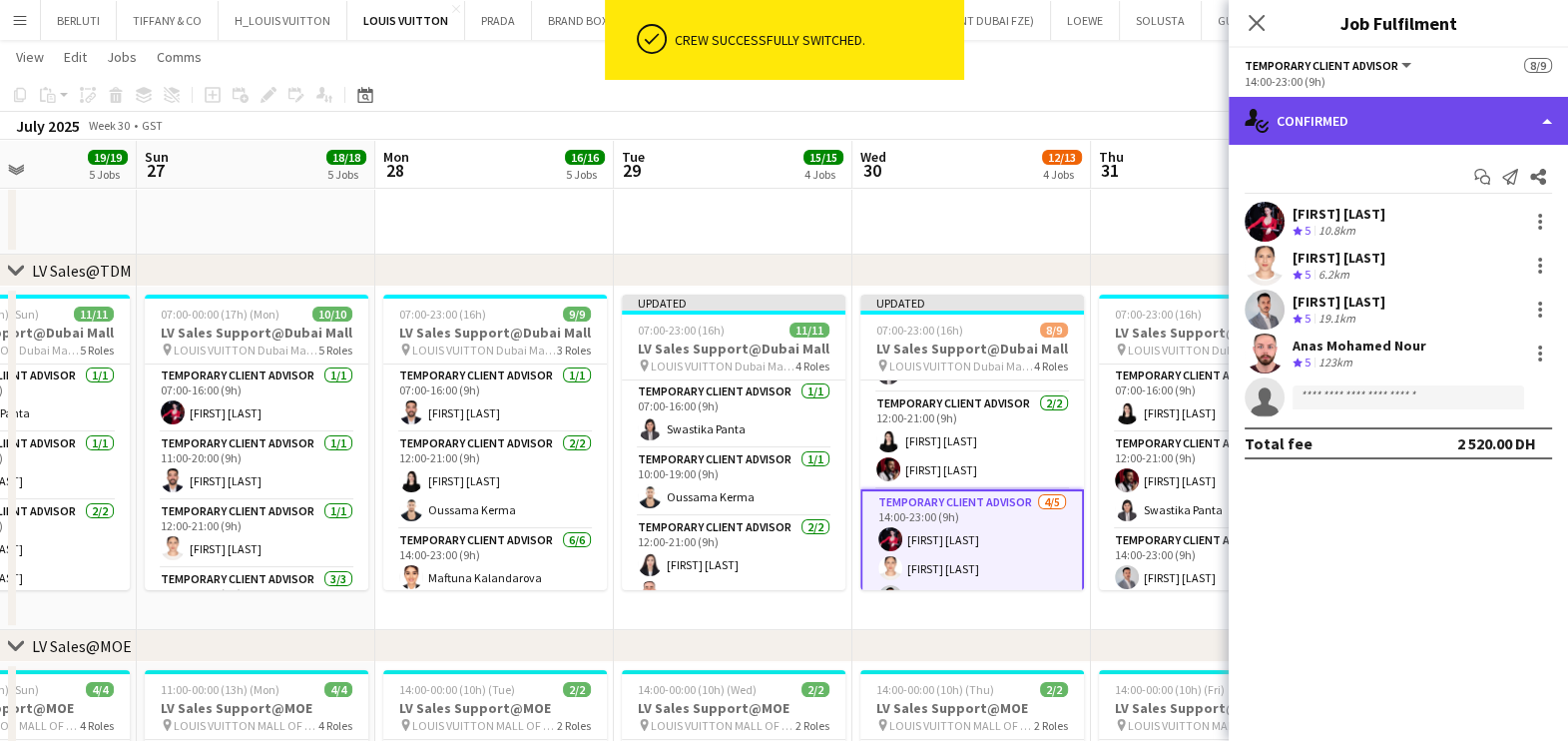 click on "single-neutral-actions-check-2
Confirmed" 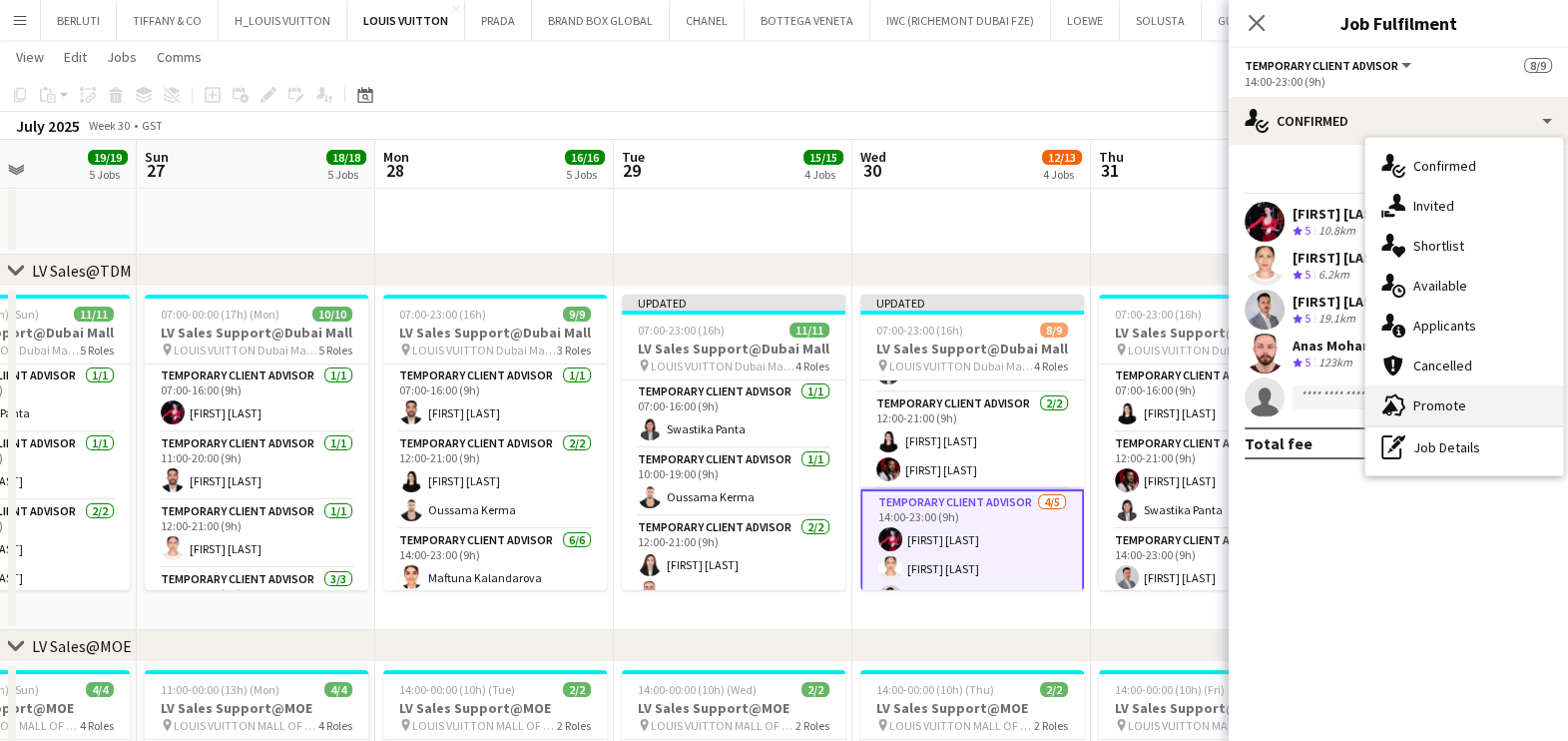 click at bounding box center (1464, 426) 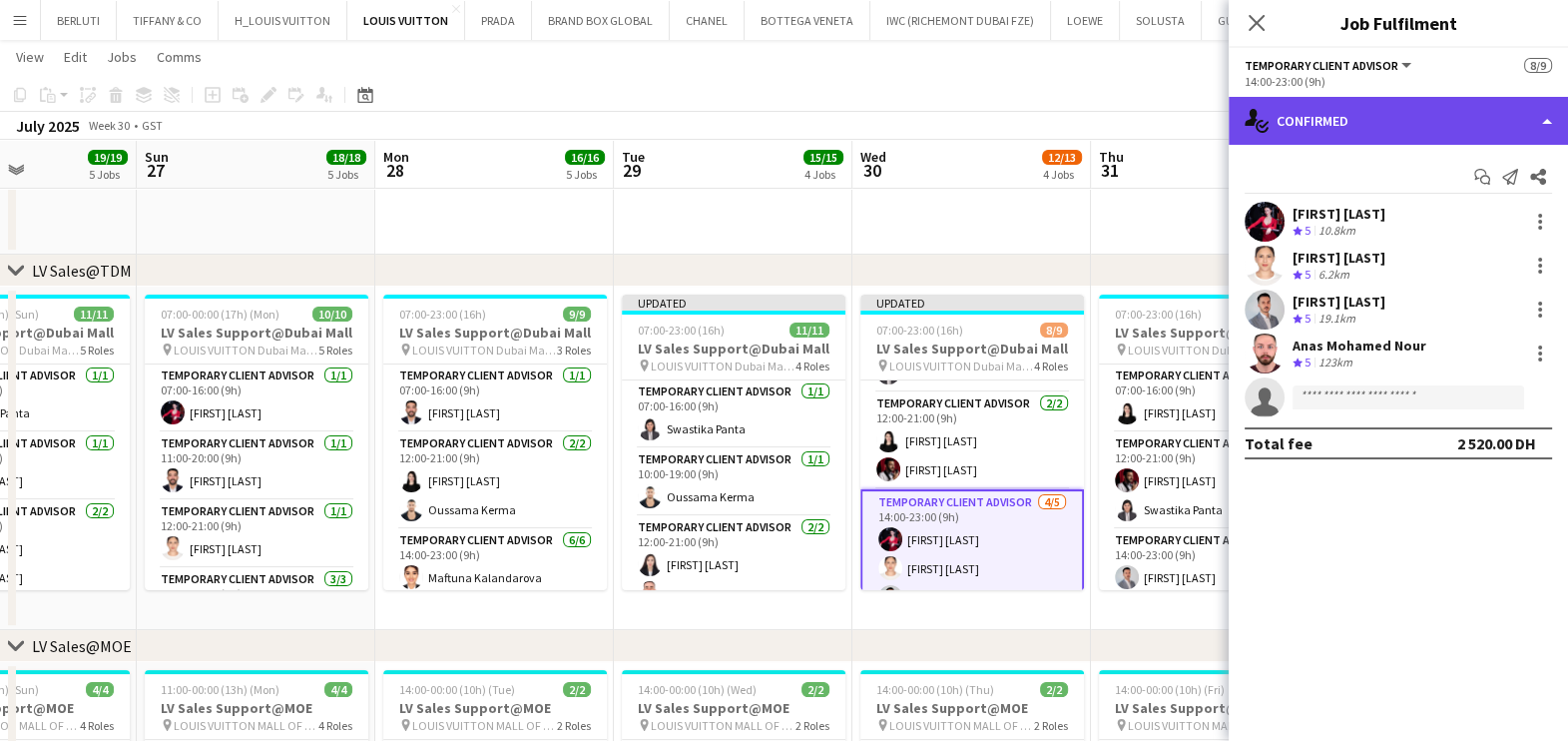 click on "single-neutral-actions-check-2
Confirmed" 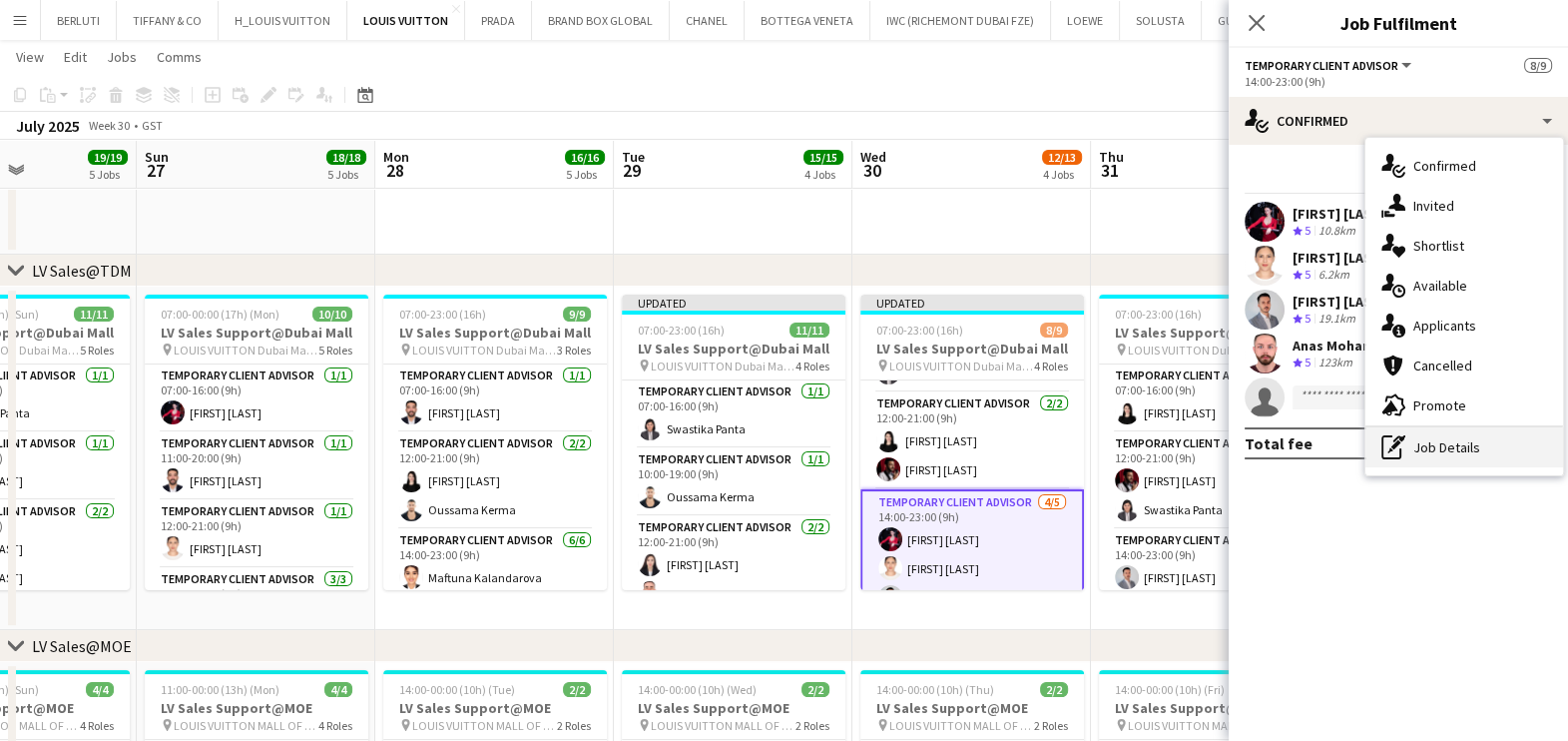 click on "pen-write
Job Details" at bounding box center (1464, 447) 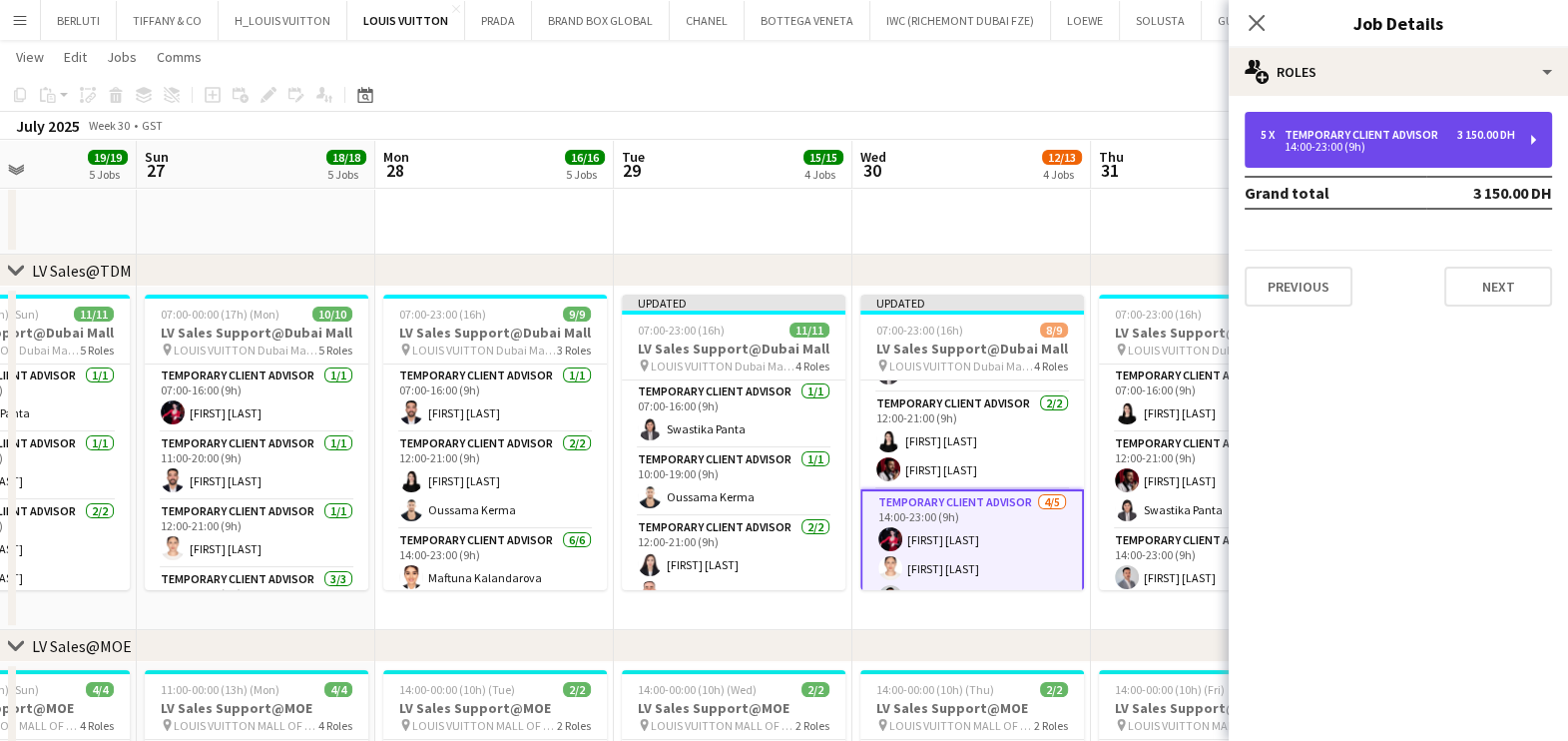 click on "Temporary Client Advisor" at bounding box center (1365, 135) 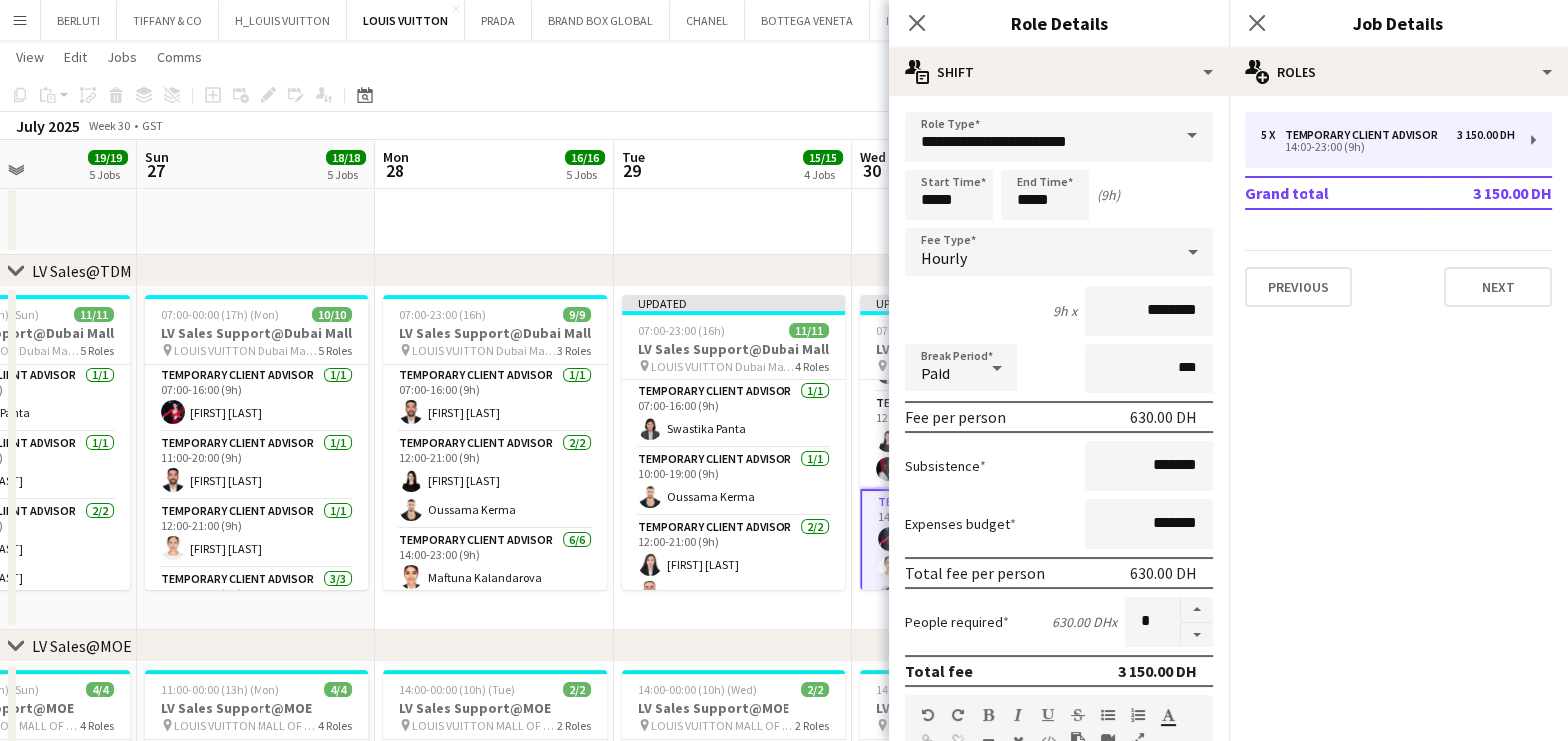 click on "**********" at bounding box center [1059, 681] 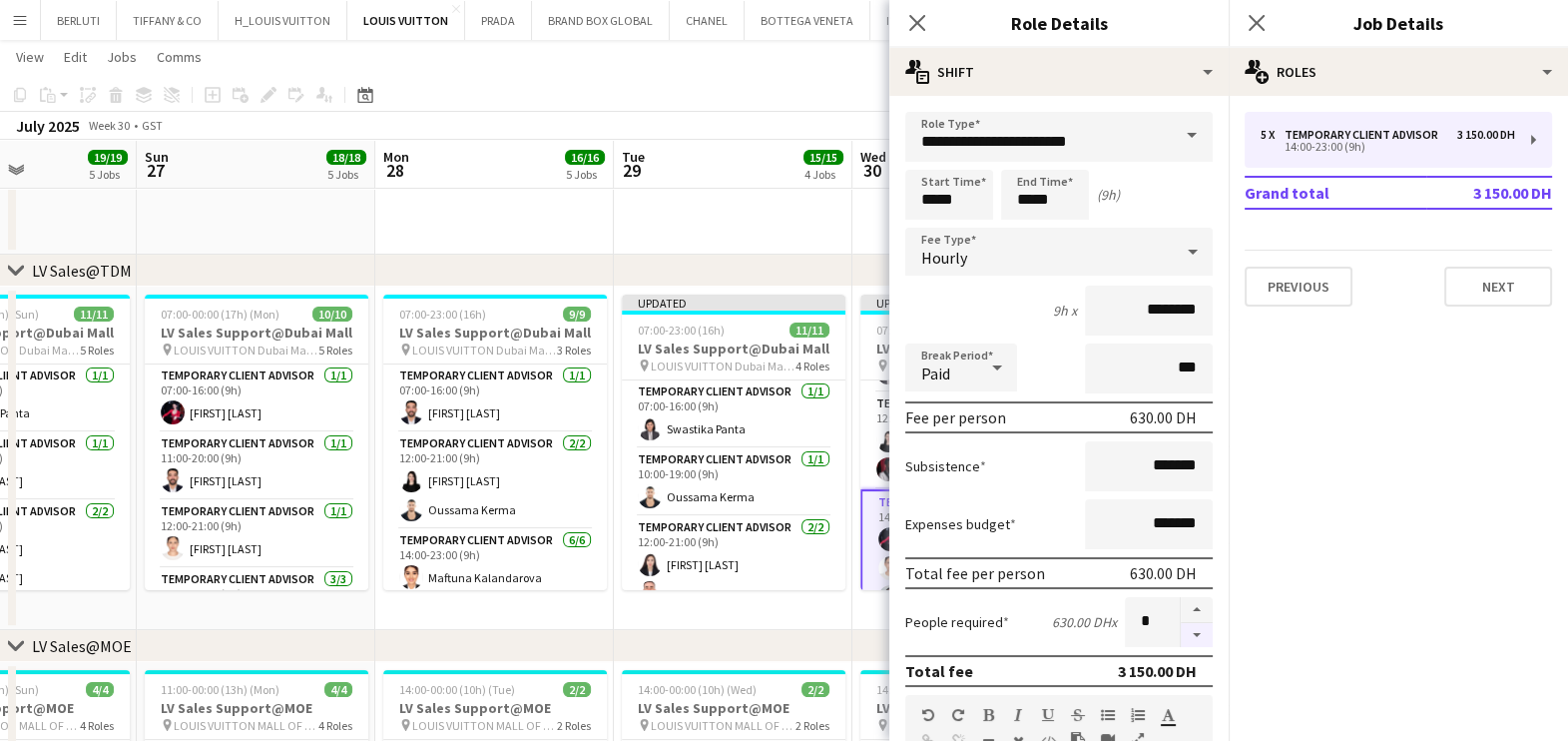 click at bounding box center (1197, 635) 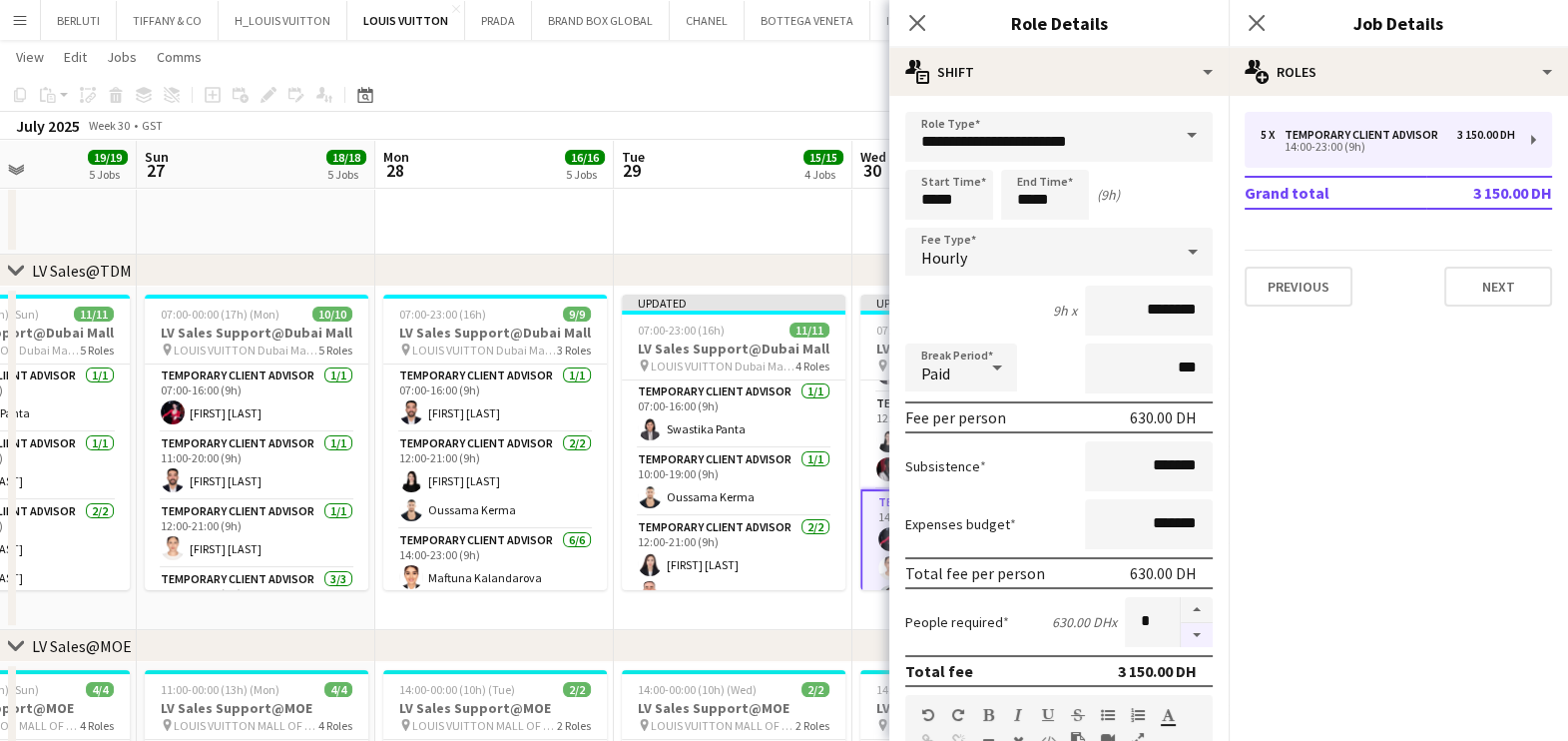 type on "*" 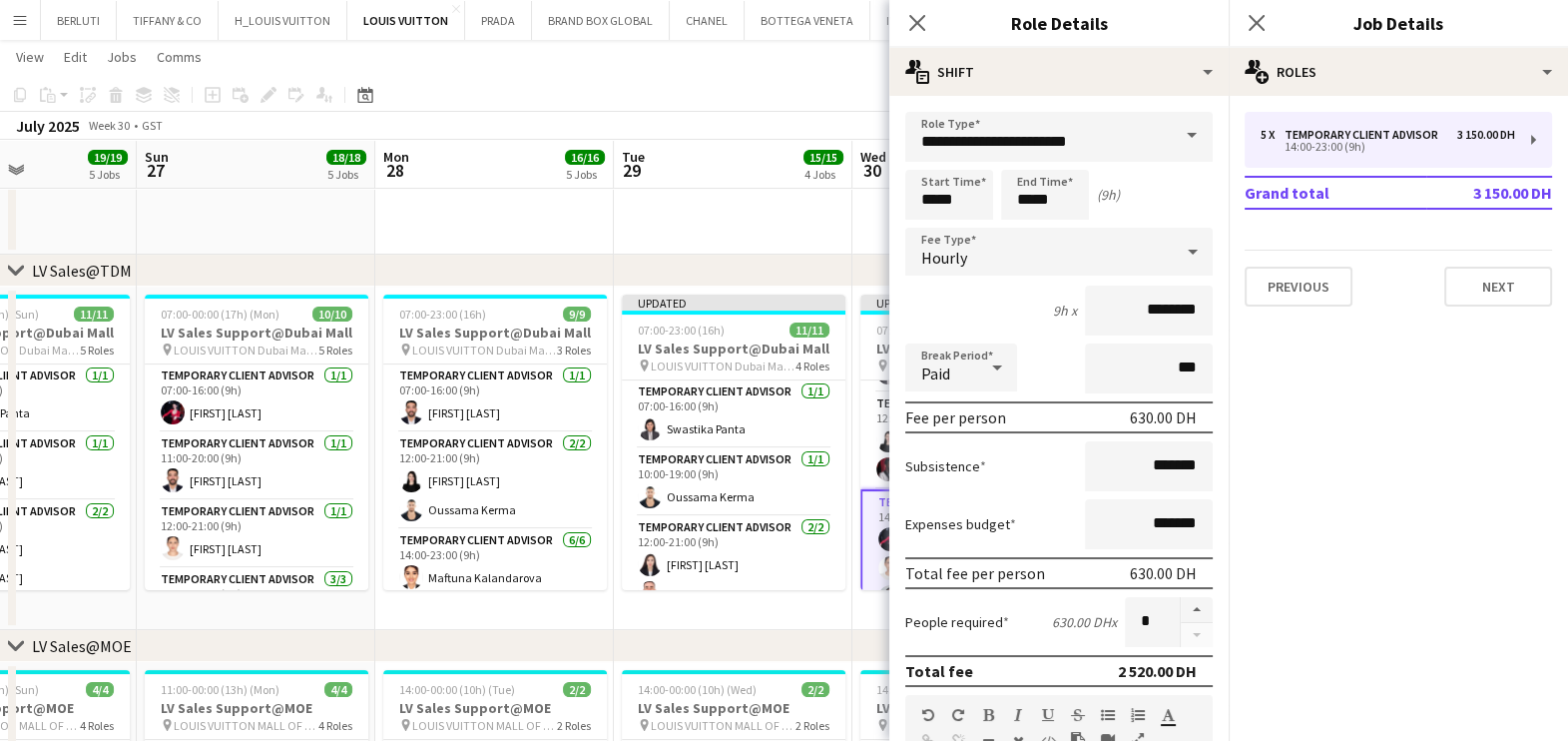 click on "Updated   07:00-23:00 (16h)    11/11   LV Sales Support@Dubai Mall
pin
LOUIS VUITTON Dubai Mall - Fashion Avenue   4 Roles   Temporary Client Advisor   1/1   07:00-16:00 (9h)
[FIRST] [LAST]  Temporary Client Advisor   1/1   10:00-19:00 (9h)
[FIRST] [LAST]  Temporary Client Advisor   2/2   12:00-21:00 (9h)
[FIRST] [LAST] [FIRST] [LAST]  Temporary Client Advisor   7/7   14:00-23:00 (9h)
[FIRST] [LAST] [FIRST] [LAST] [FIRST] [LAST] [FIRST] [LAST] [FIRST] [LAST] [FIRST] [LAST]" at bounding box center [733, 458] 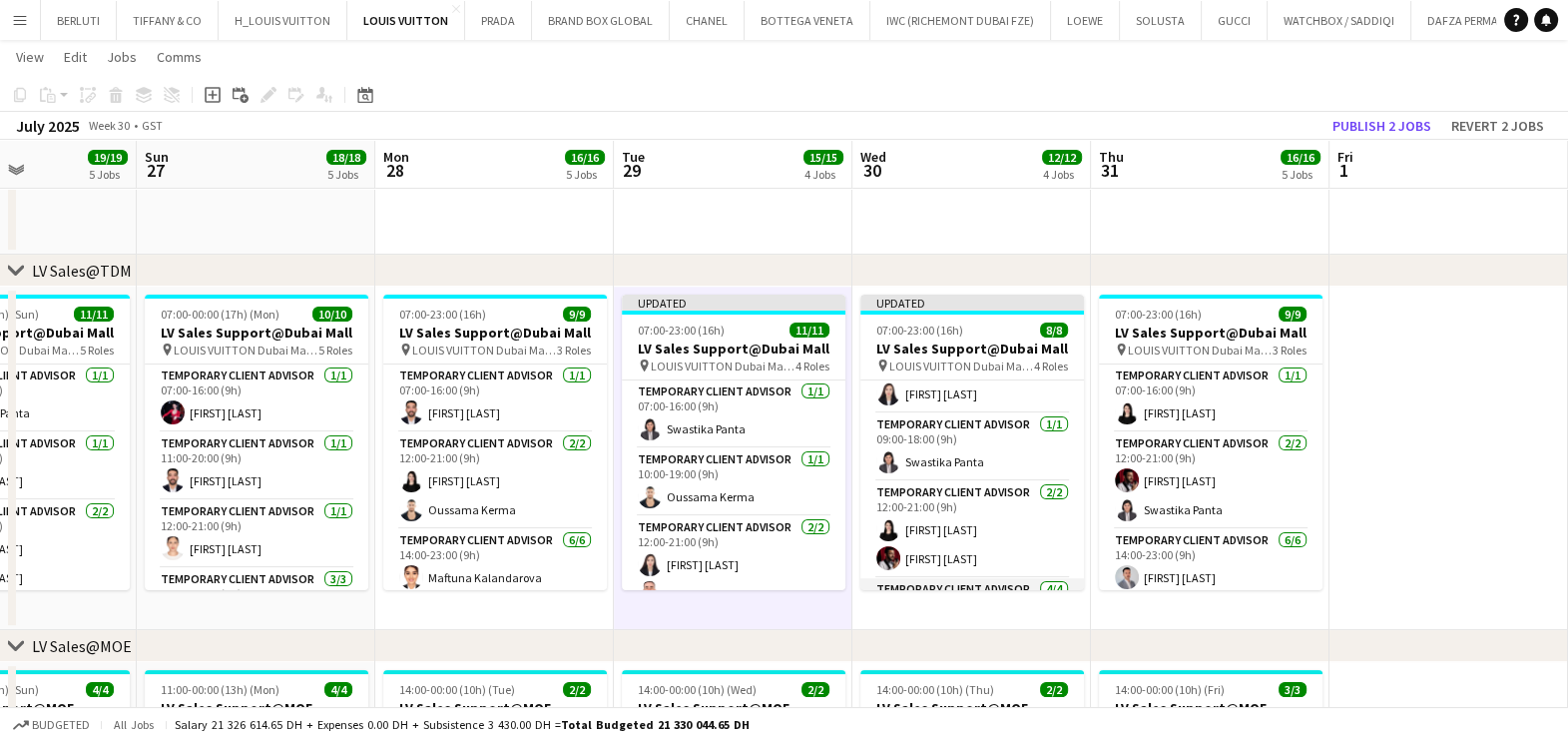 scroll, scrollTop: 0, scrollLeft: 0, axis: both 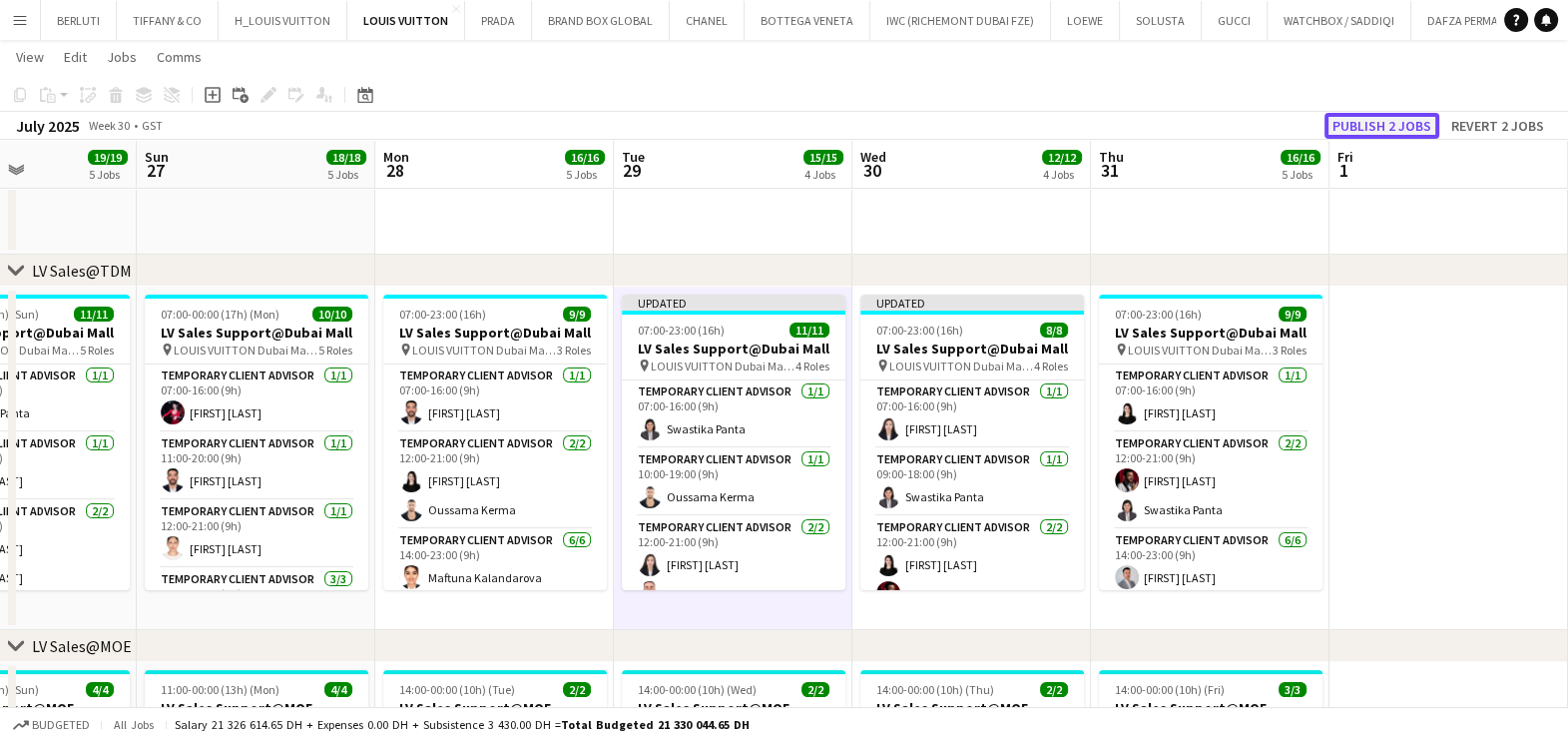 click on "Publish 2 jobs" 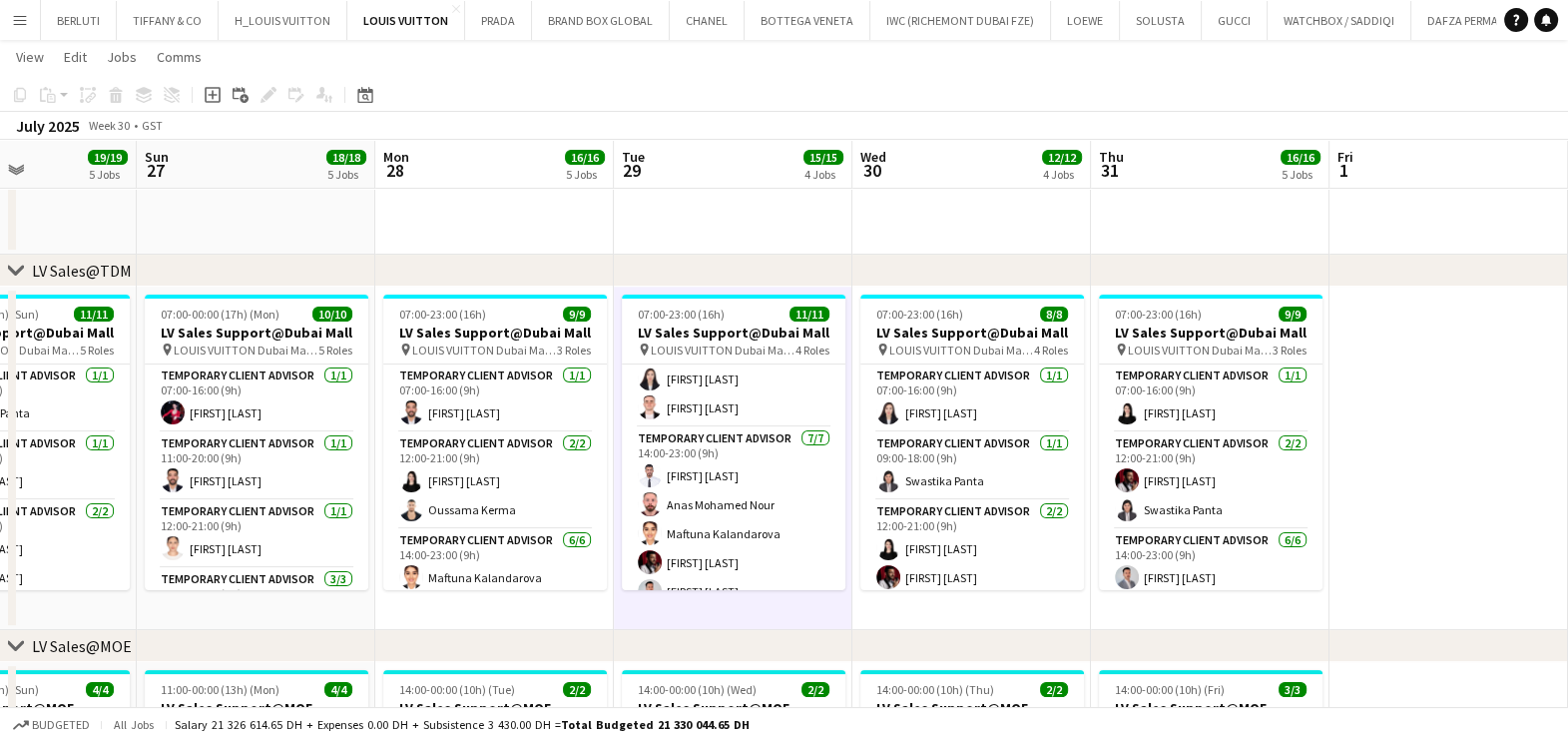 scroll, scrollTop: 249, scrollLeft: 0, axis: vertical 